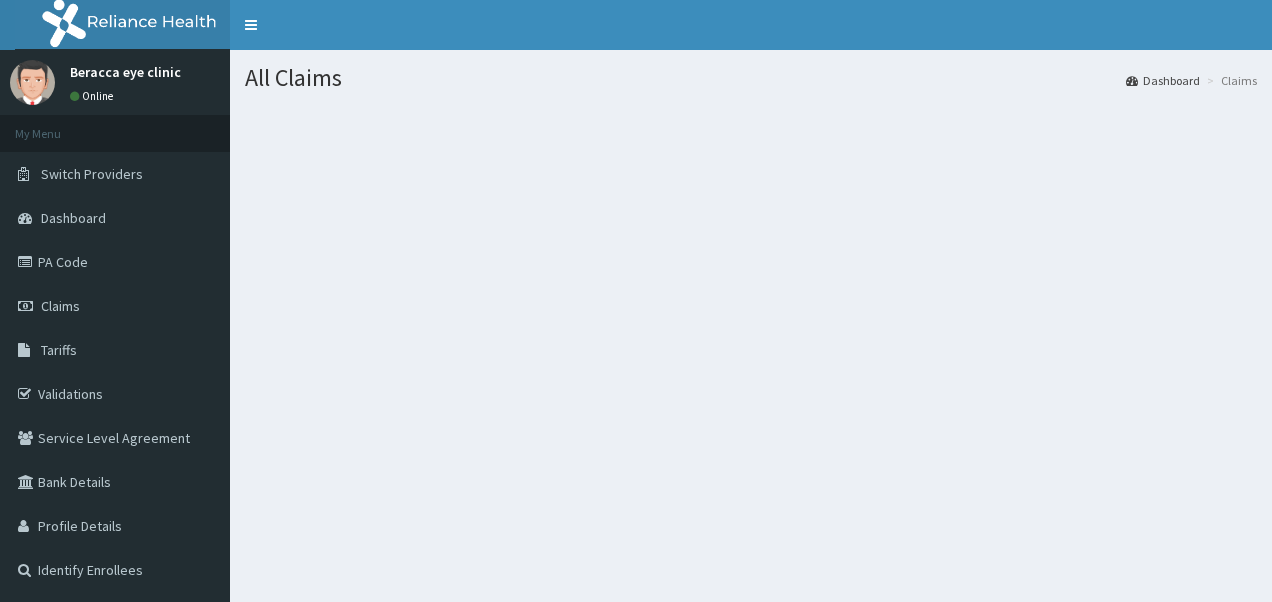 scroll, scrollTop: 0, scrollLeft: 0, axis: both 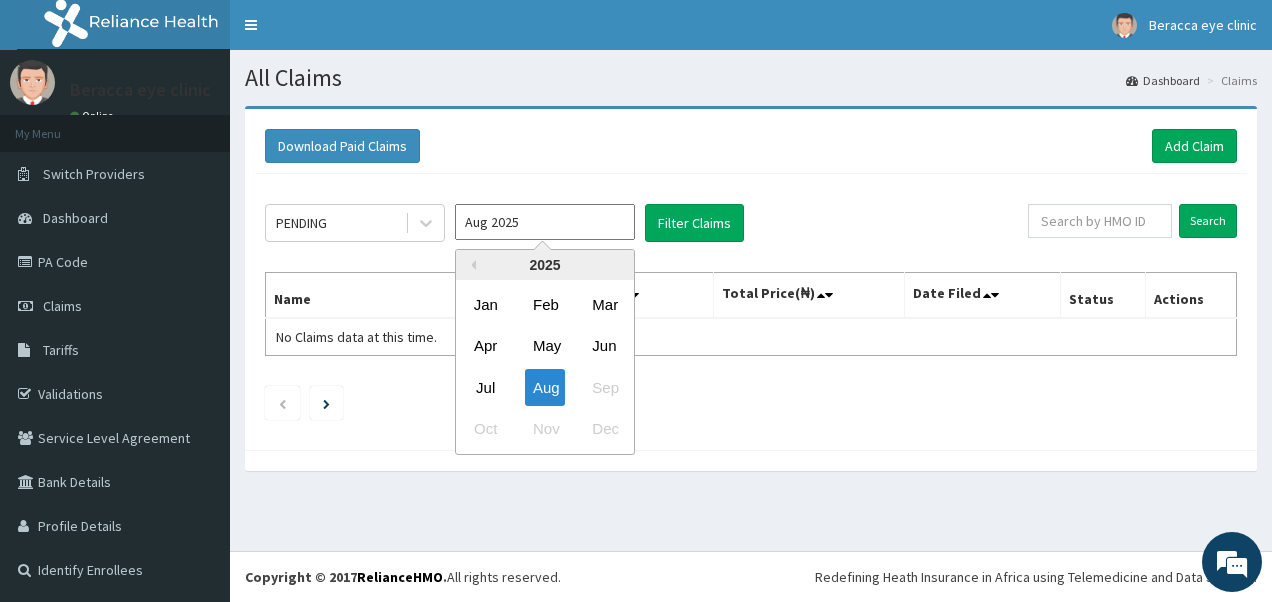 click on "Aug 2025" at bounding box center (545, 222) 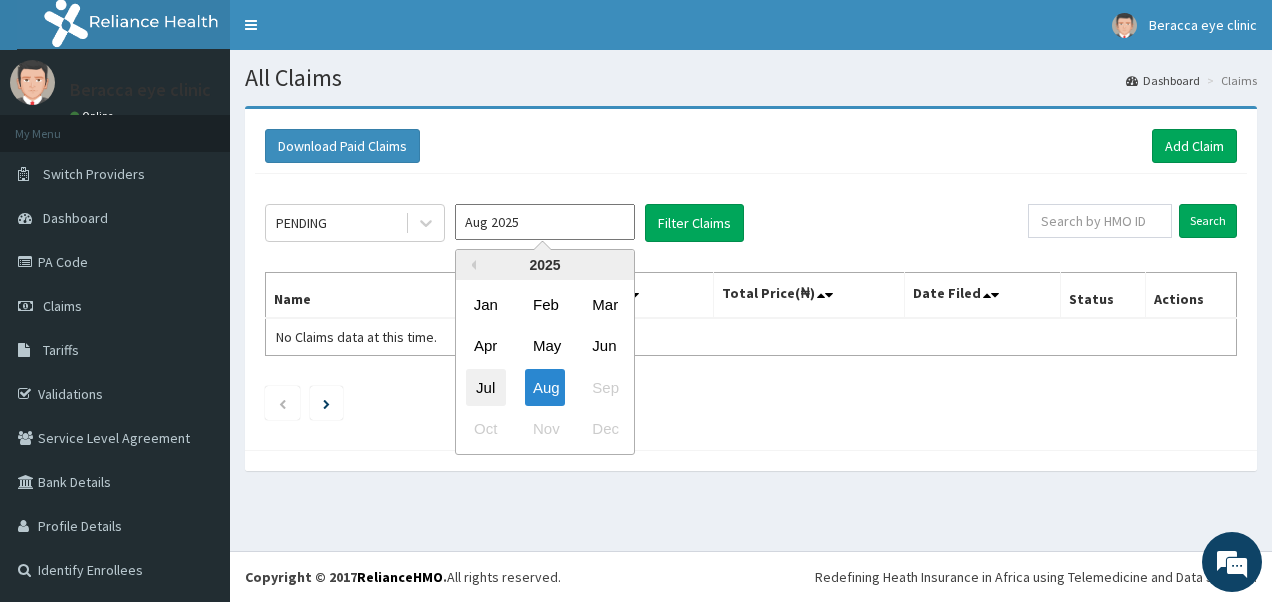 click on "Jul" at bounding box center (486, 387) 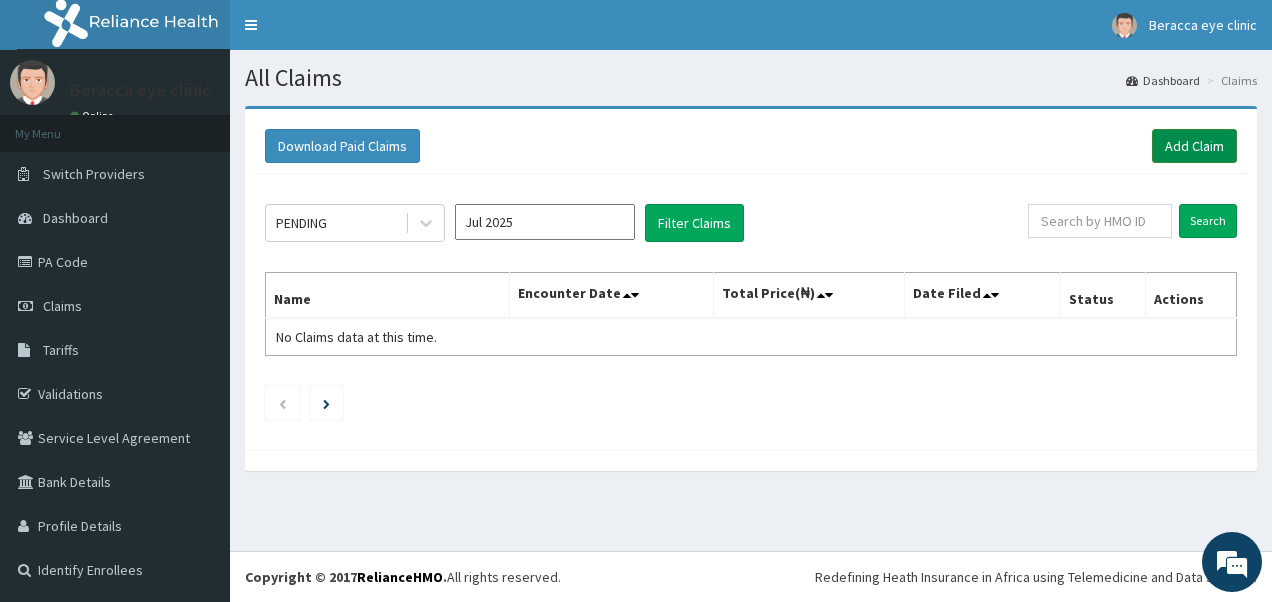 click on "Add Claim" at bounding box center [1194, 146] 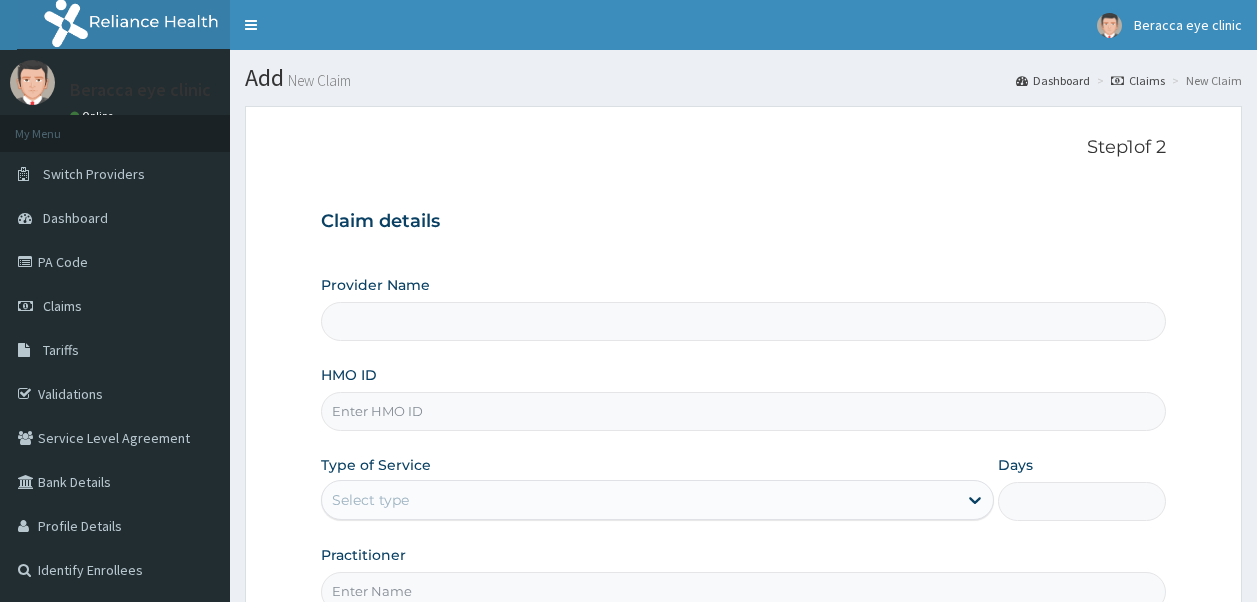 scroll, scrollTop: 0, scrollLeft: 0, axis: both 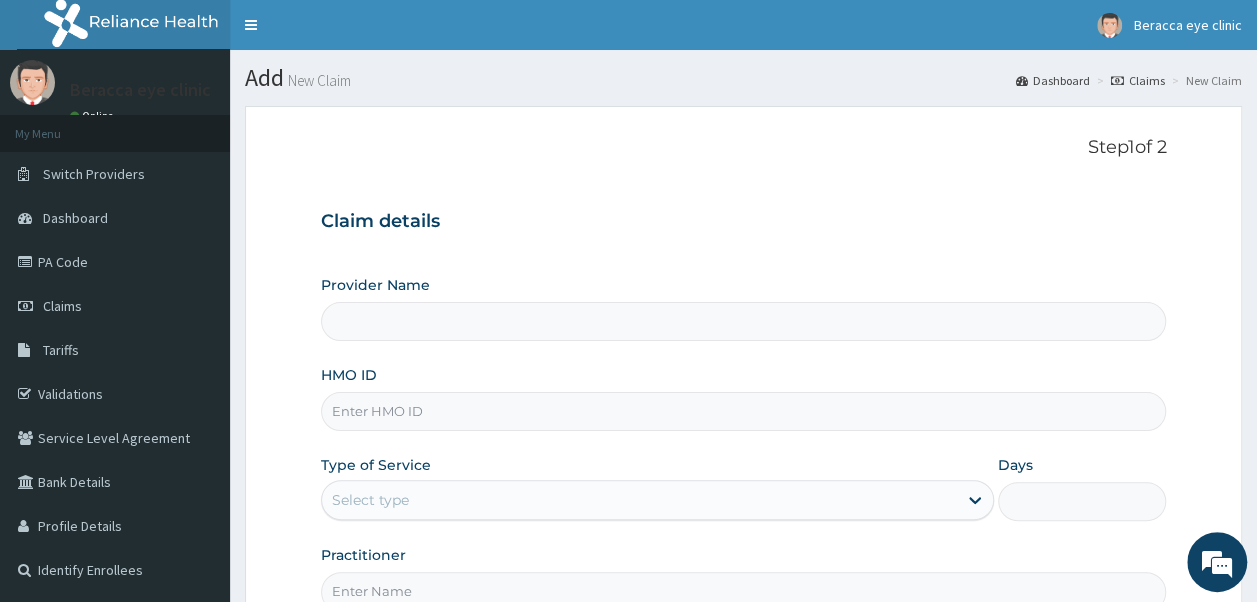 type on "Beracca Eye Clinic Limited- Port harcourt" 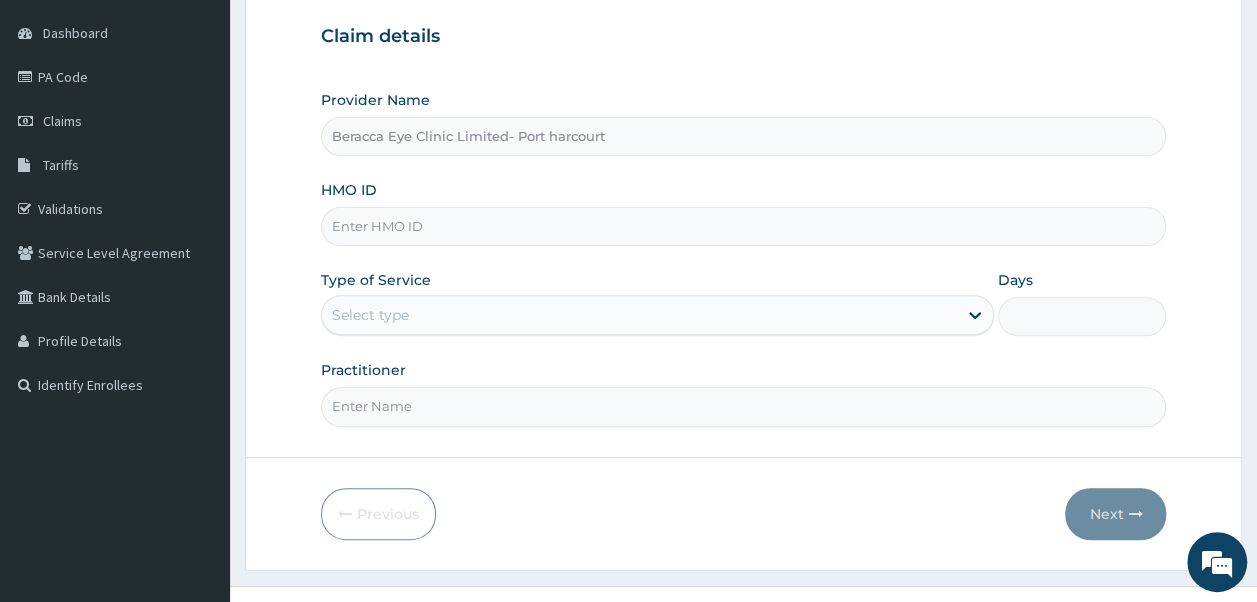 scroll, scrollTop: 189, scrollLeft: 0, axis: vertical 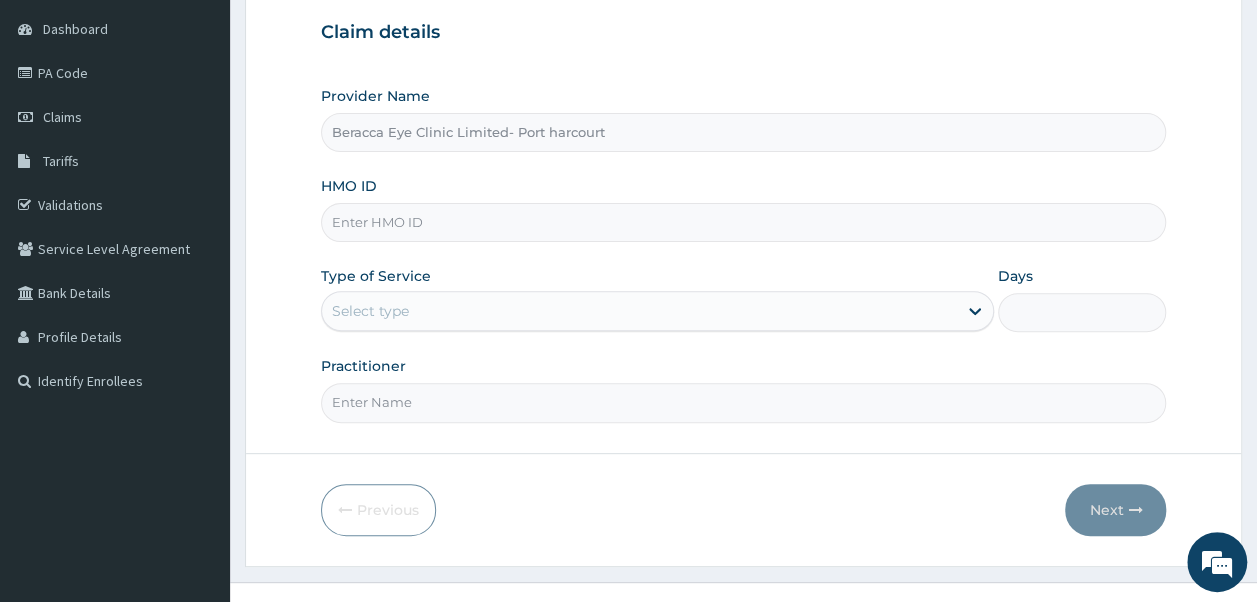 click on "HMO ID" at bounding box center [744, 222] 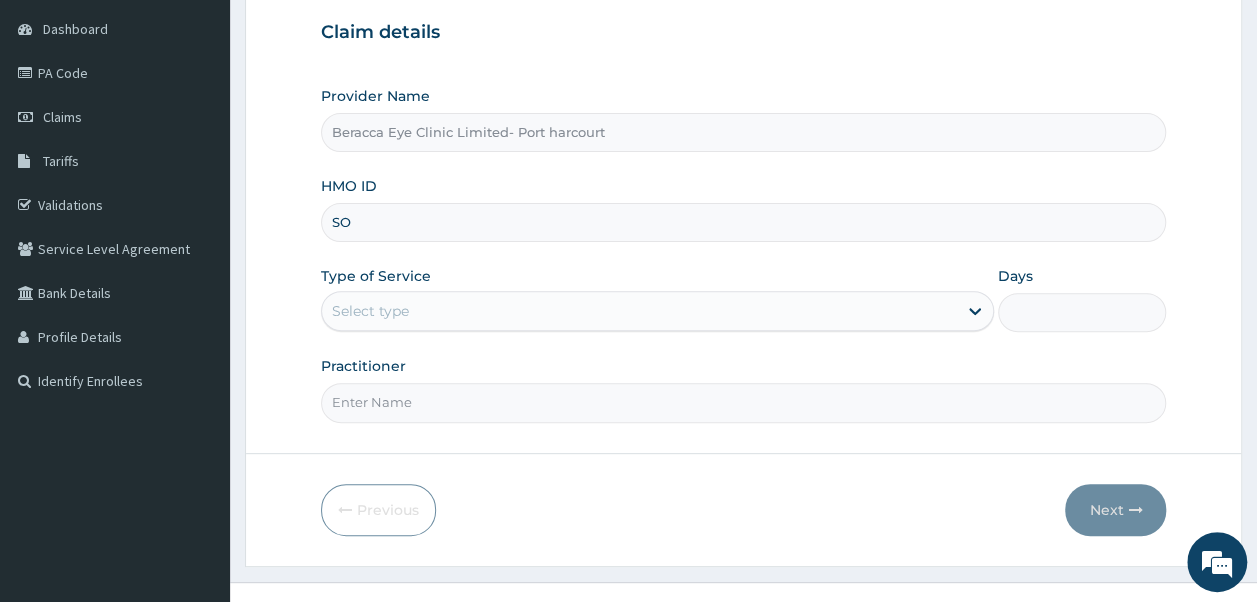 scroll, scrollTop: 0, scrollLeft: 0, axis: both 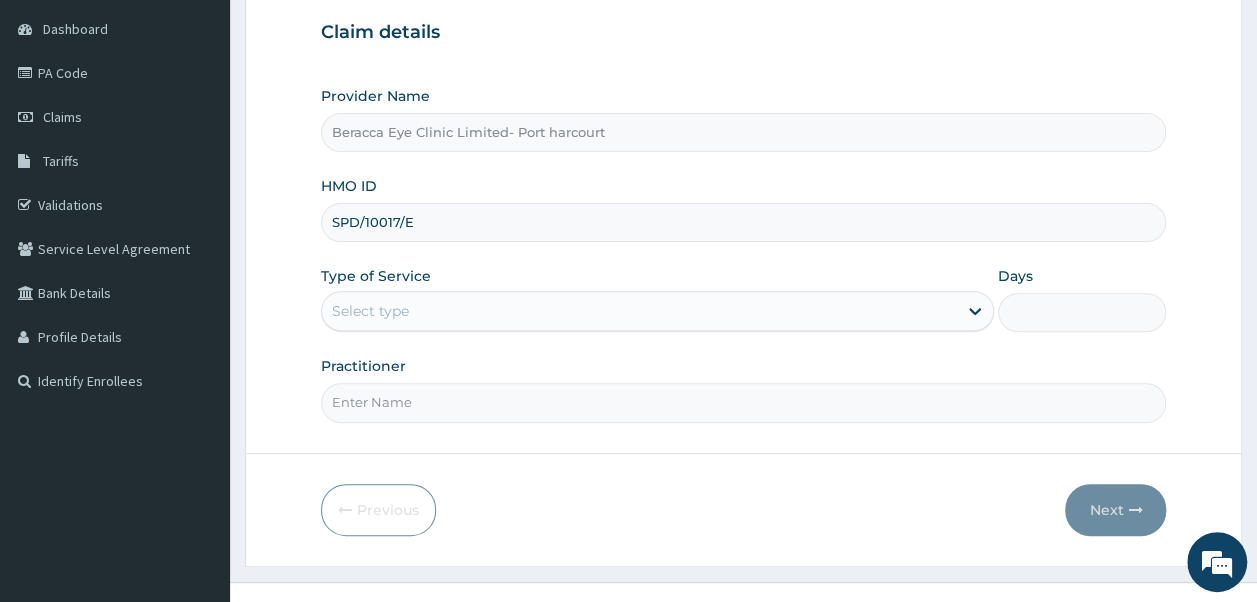 type on "SPD/10017/E" 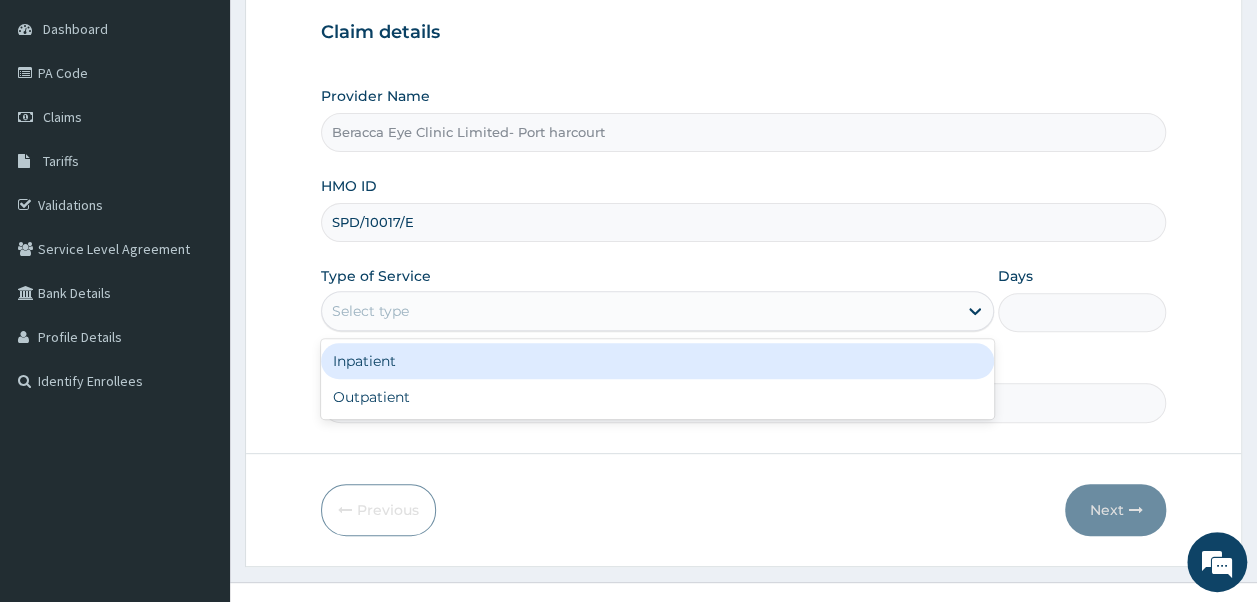 click on "Select type" at bounding box center (639, 311) 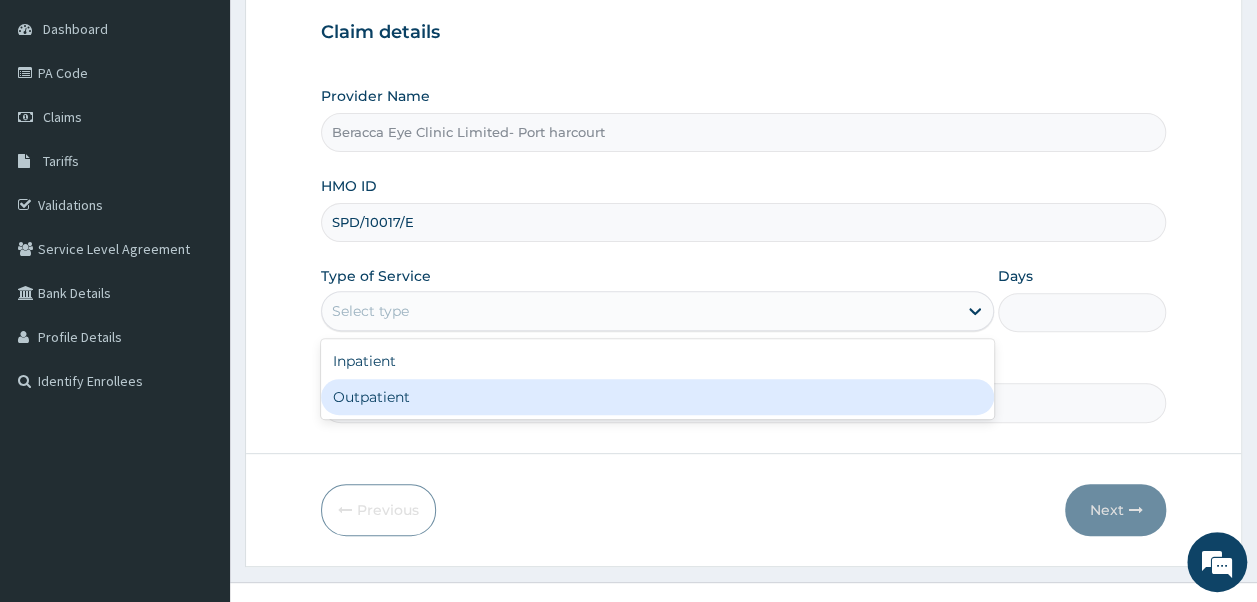 click on "Outpatient" at bounding box center [657, 397] 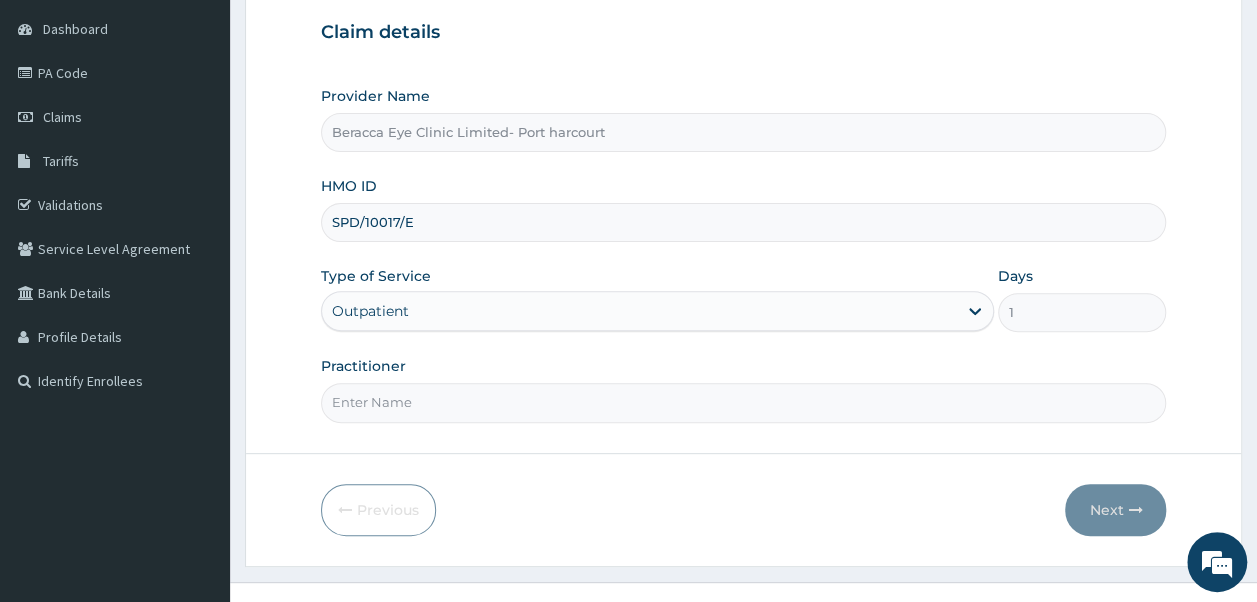 click on "Practitioner" at bounding box center (744, 402) 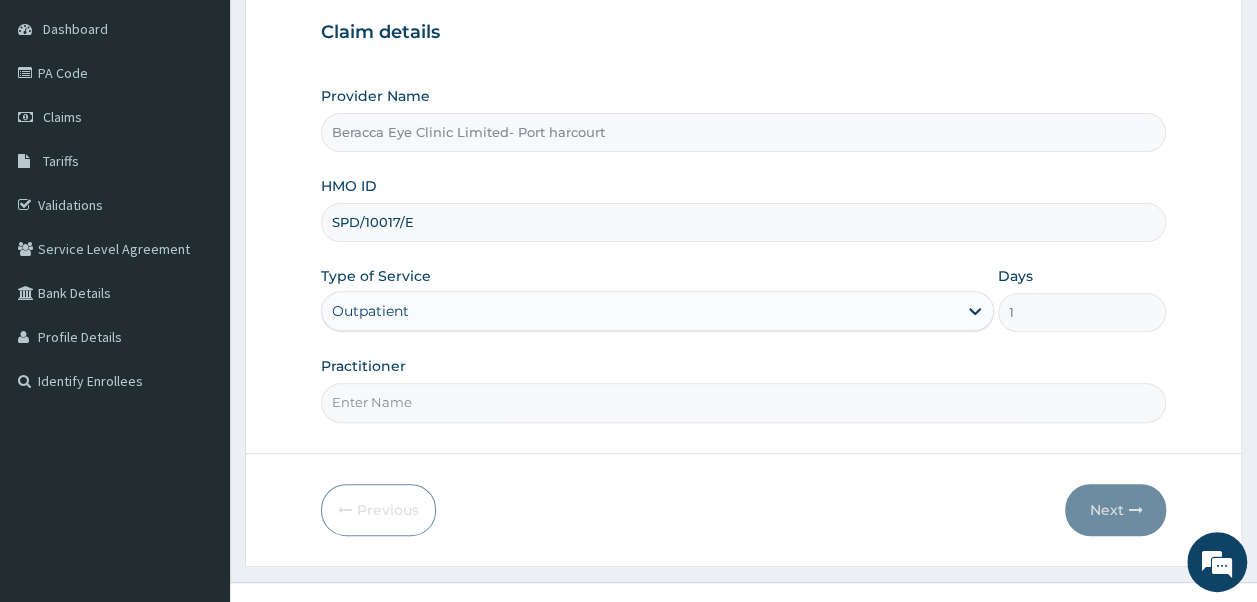 type on "Dr. Aghogho" 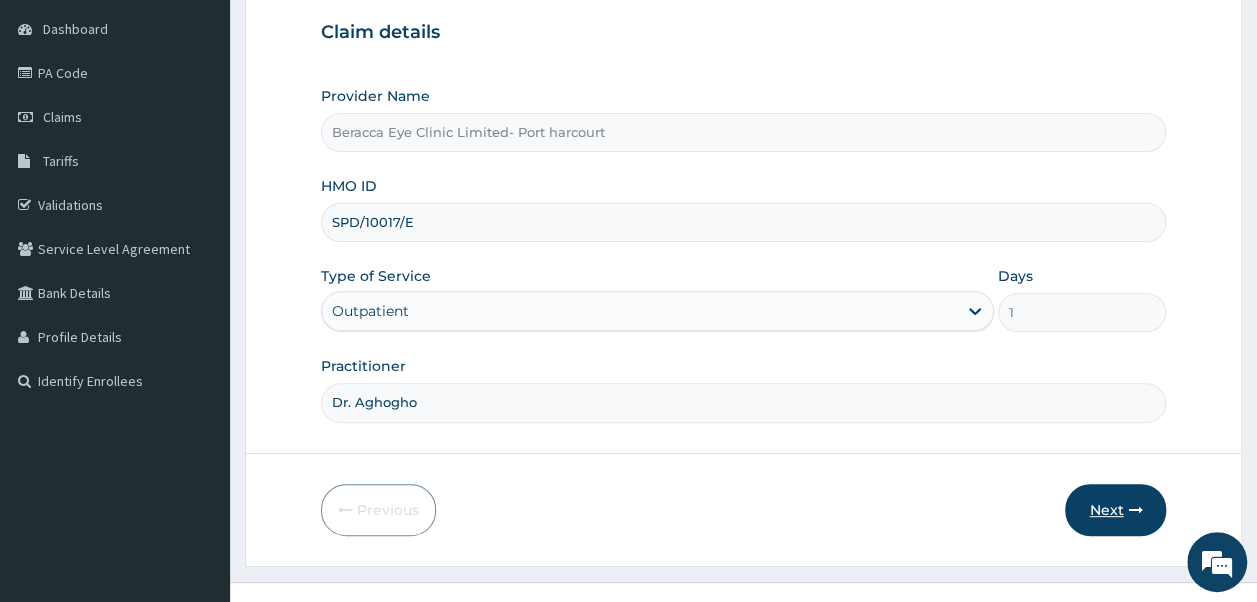 click on "Next" at bounding box center (1115, 510) 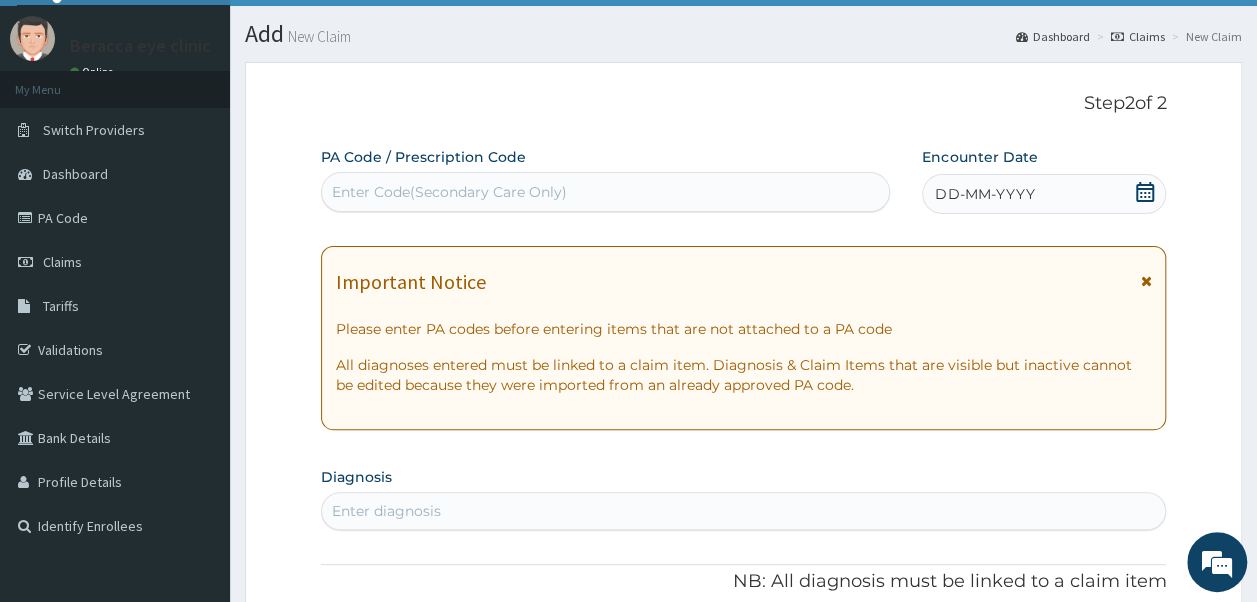 scroll, scrollTop: 0, scrollLeft: 0, axis: both 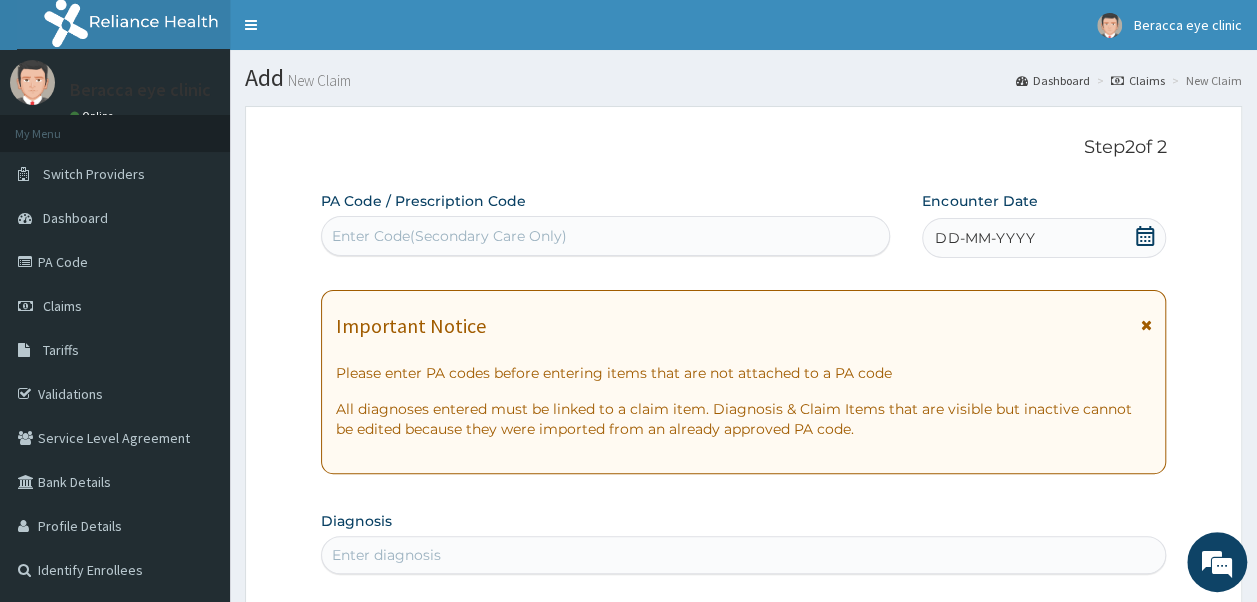 click on "Enter Code(Secondary Care Only)" at bounding box center [606, 236] 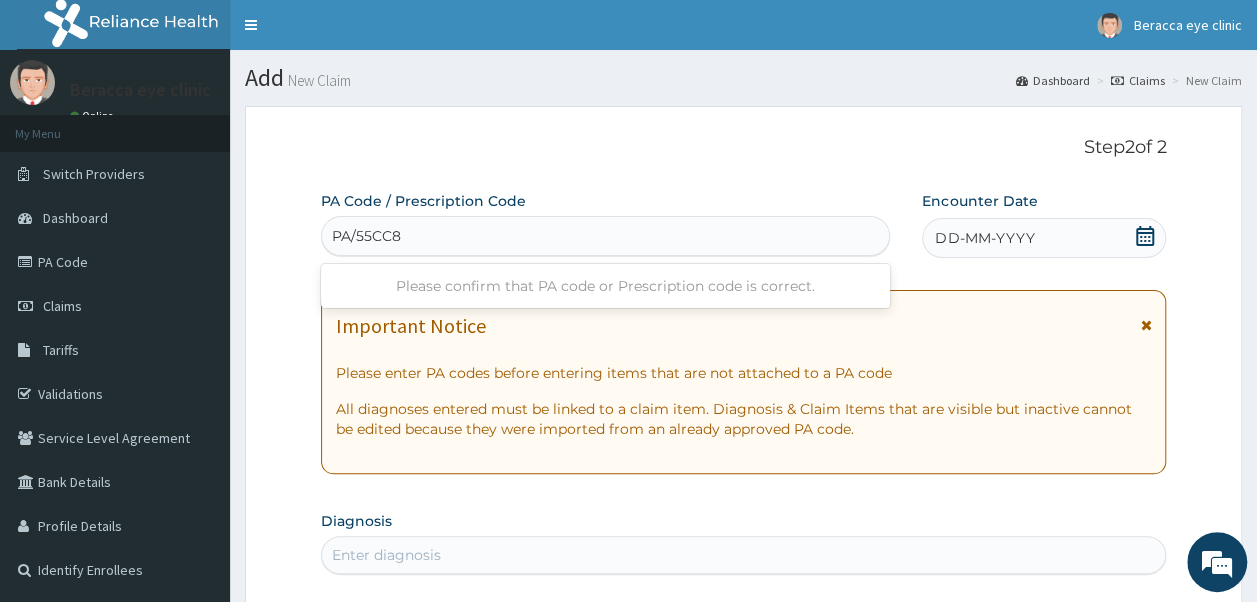 type on "PA/55CC85" 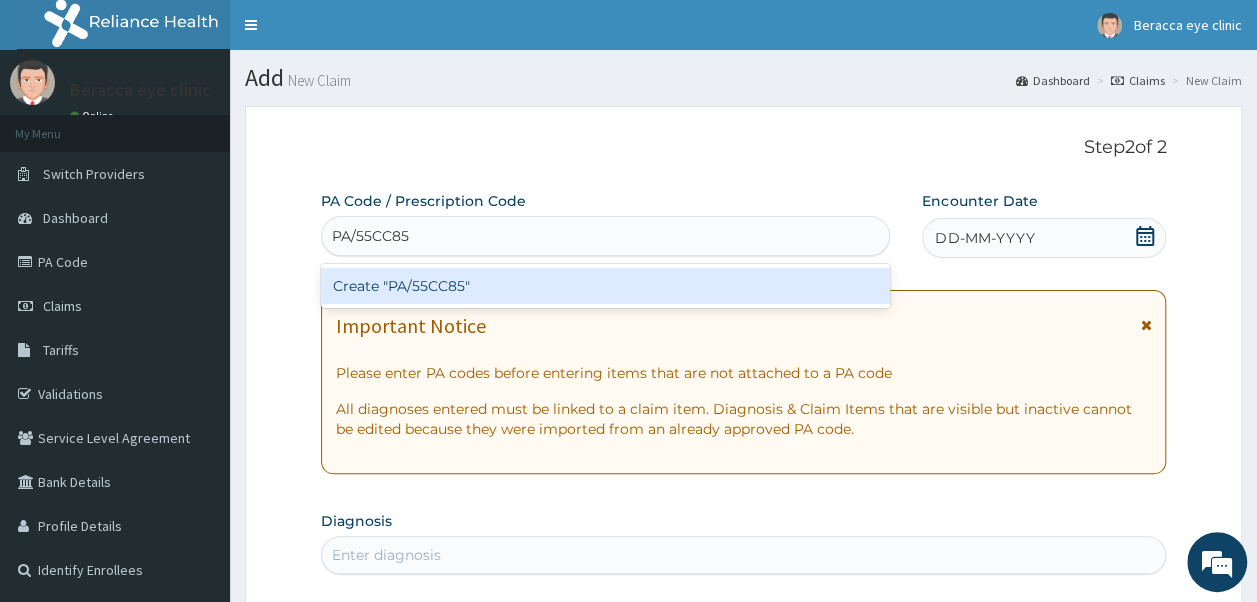 click on "Create "PA/55CC85"" at bounding box center (606, 286) 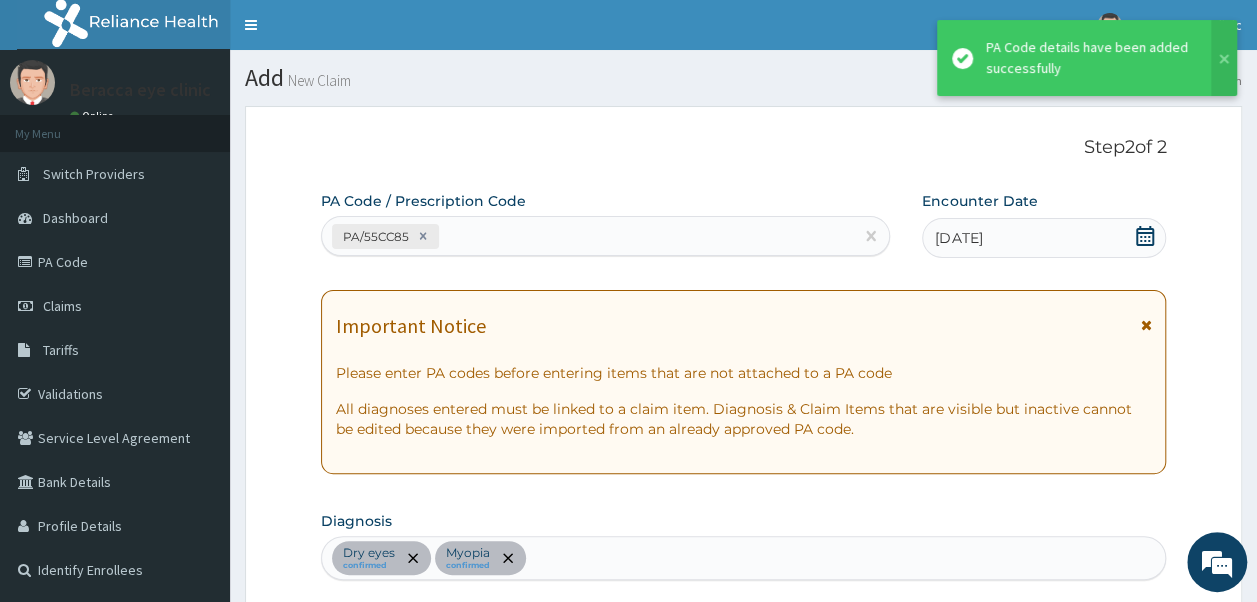 scroll, scrollTop: 530, scrollLeft: 0, axis: vertical 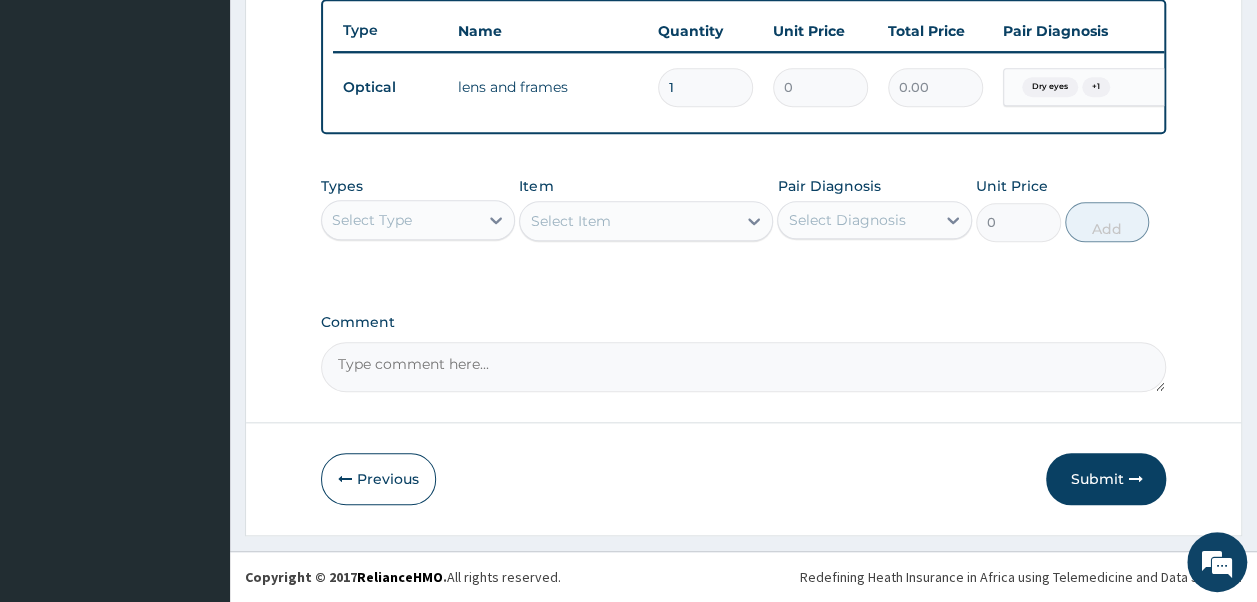 click on "Comment" at bounding box center [744, 367] 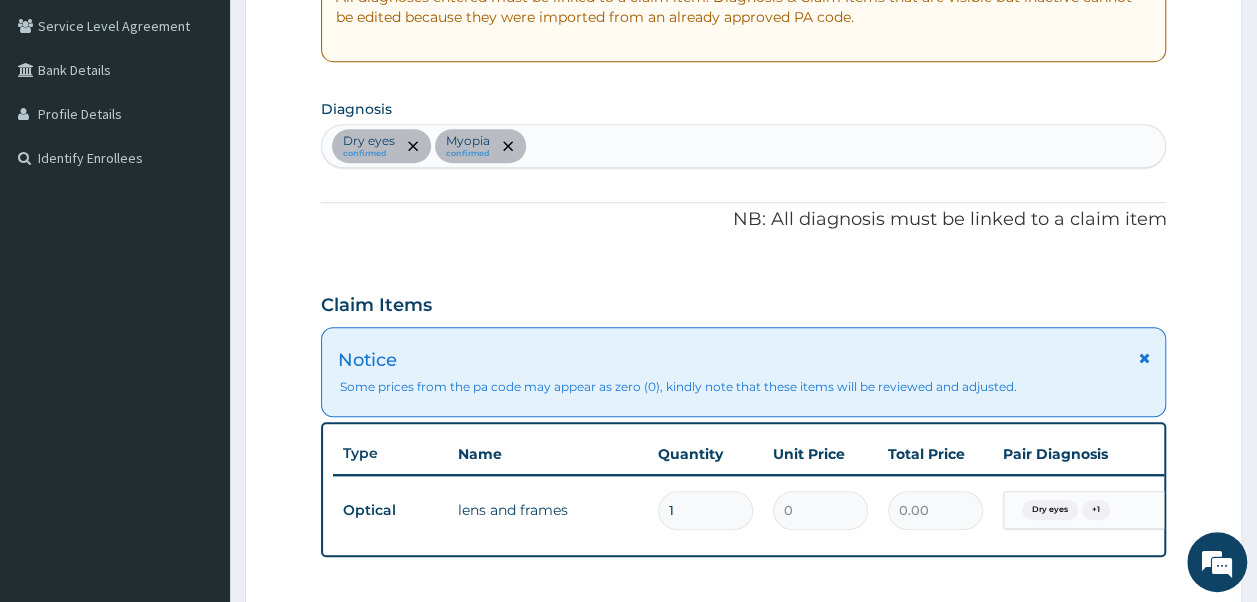 scroll, scrollTop: 846, scrollLeft: 0, axis: vertical 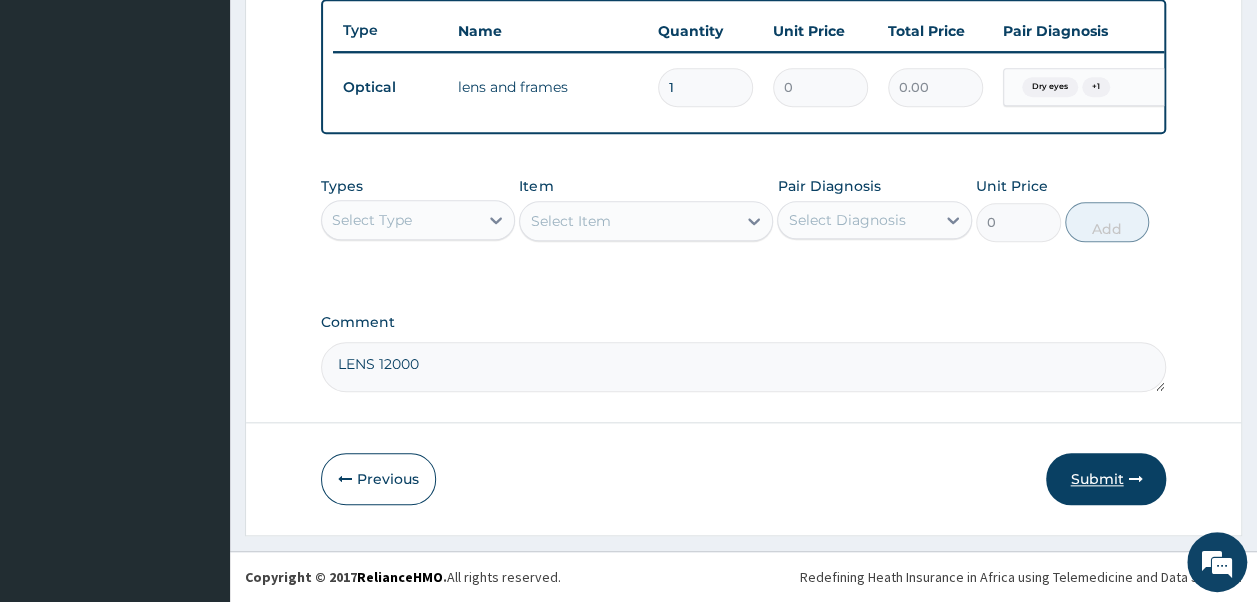 type on "LENS 12000" 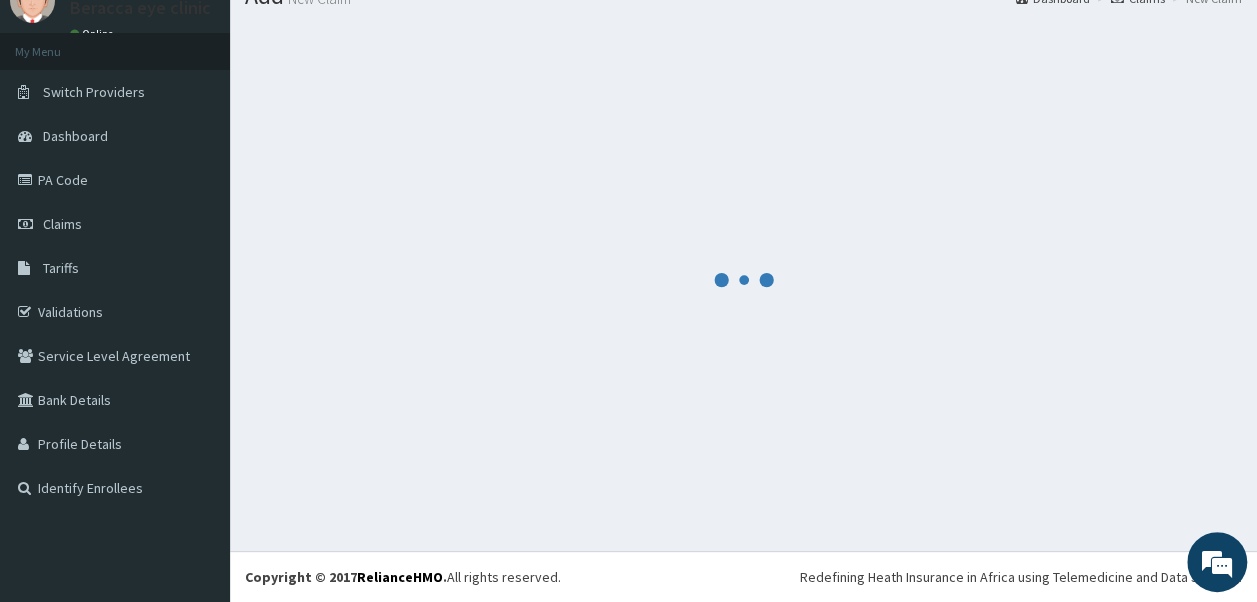 scroll, scrollTop: 846, scrollLeft: 0, axis: vertical 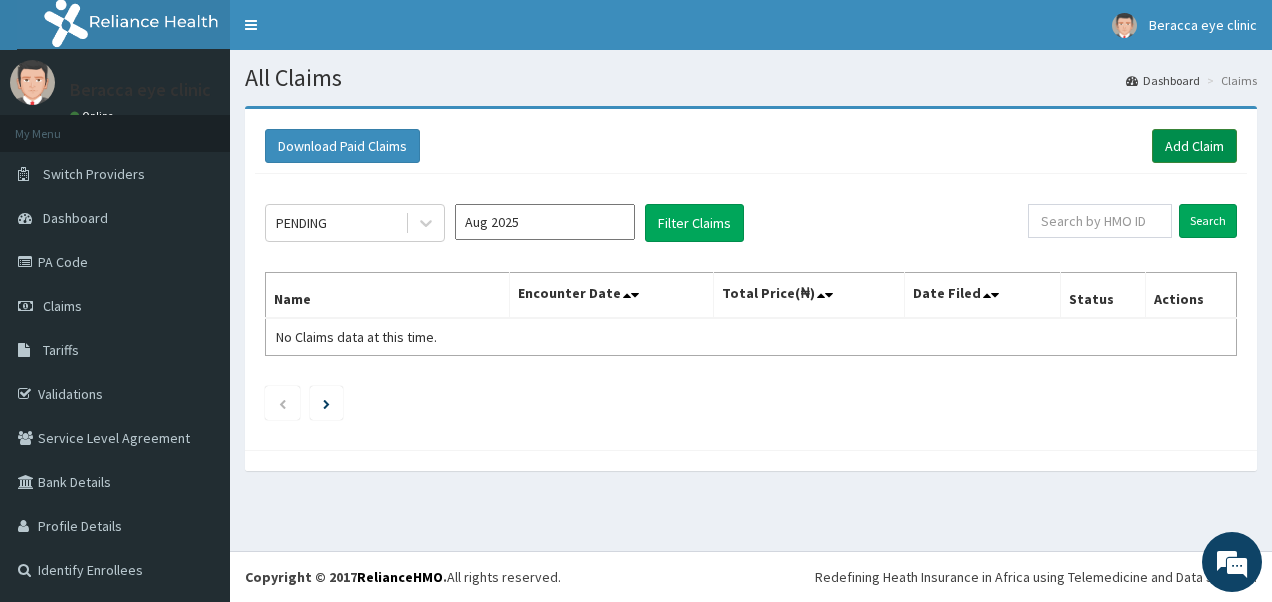 click on "Add Claim" at bounding box center [1194, 146] 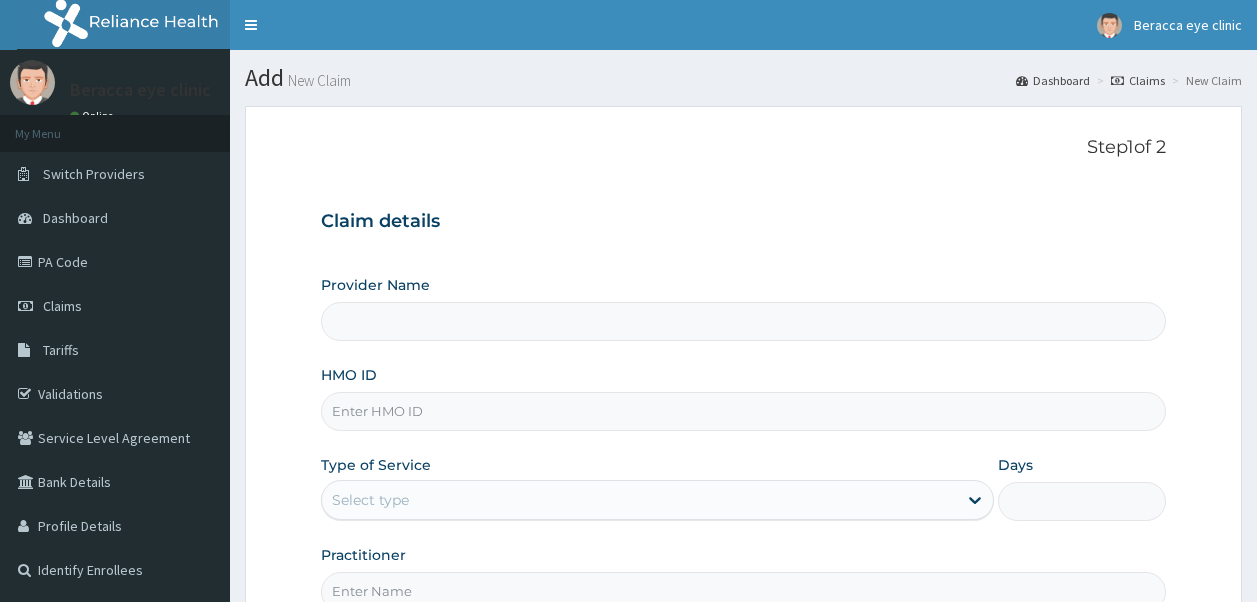 scroll, scrollTop: 0, scrollLeft: 0, axis: both 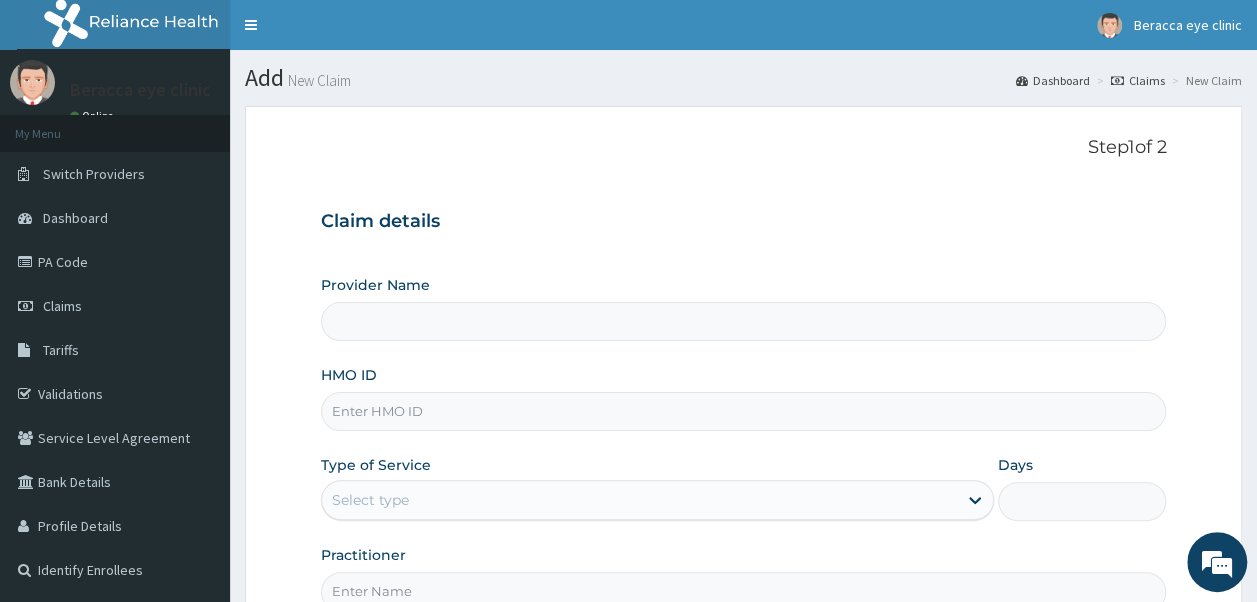type on "Beracca Eye Clinic Limited- Port harcourt" 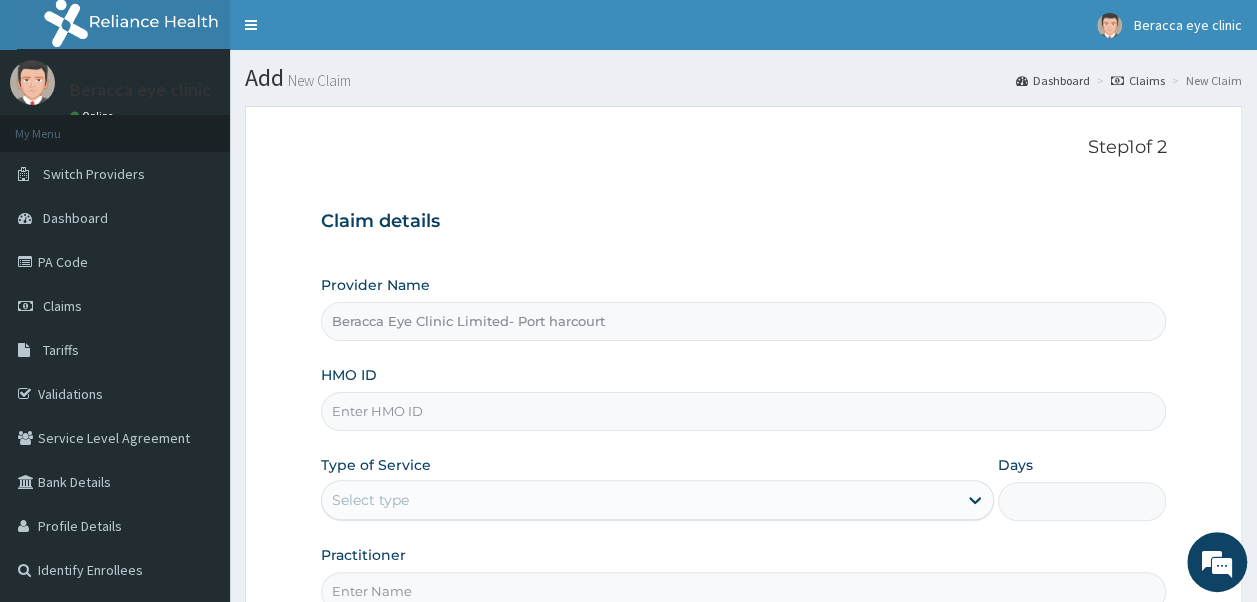 click on "HMO ID" at bounding box center (744, 411) 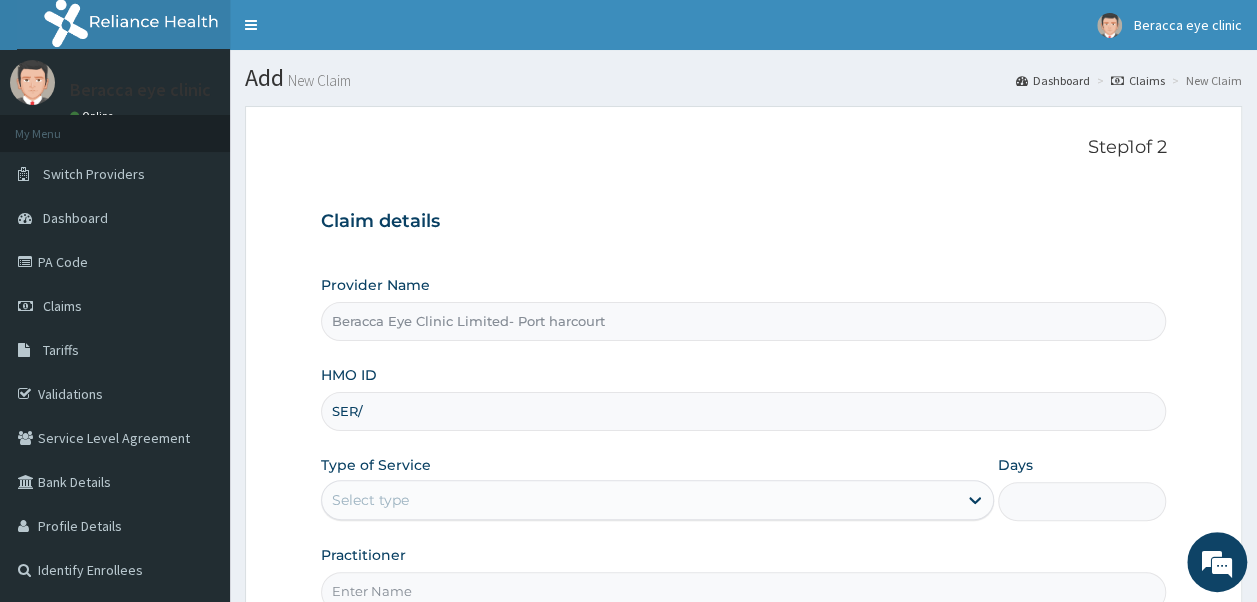 scroll, scrollTop: 0, scrollLeft: 0, axis: both 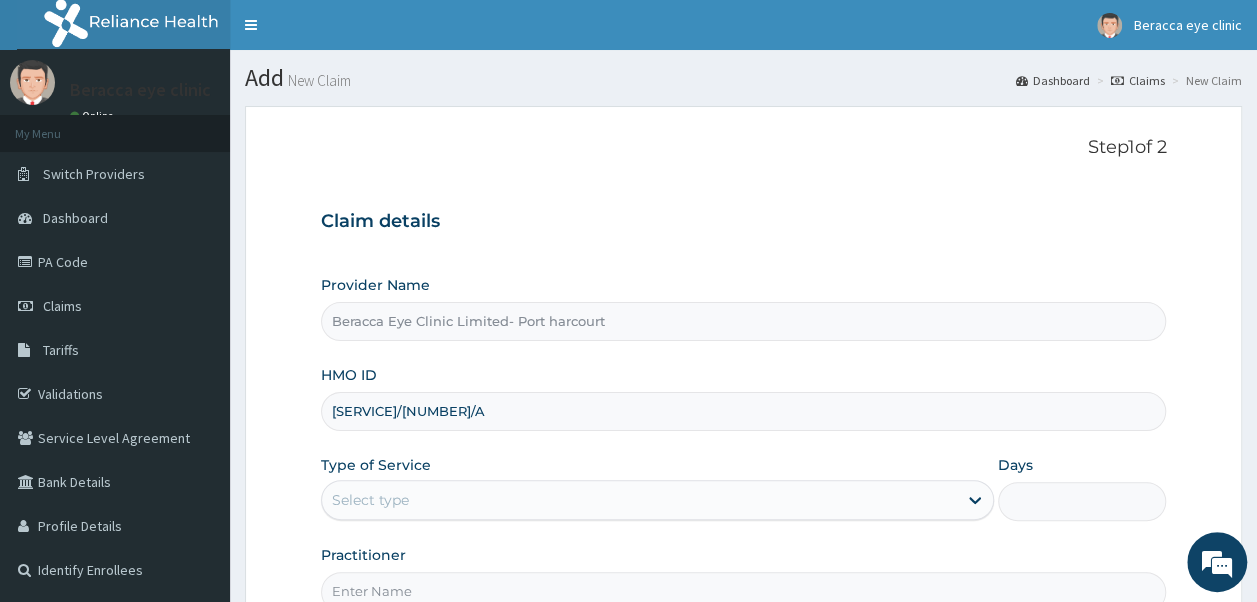 type on "SER/10005/A" 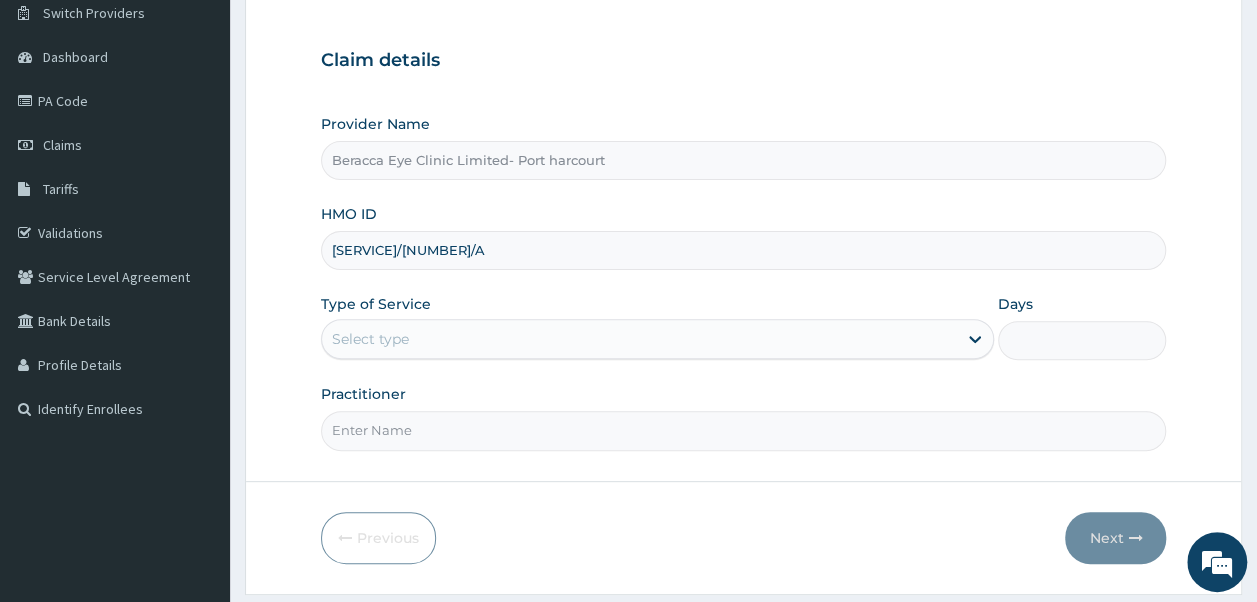 scroll, scrollTop: 188, scrollLeft: 0, axis: vertical 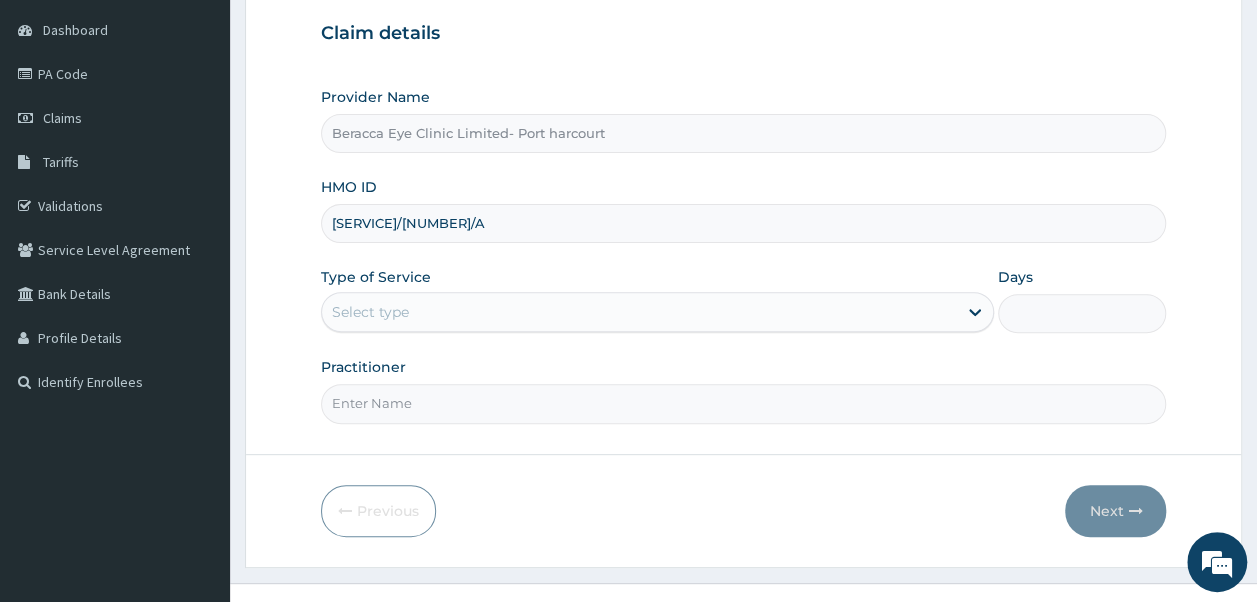 click on "Provider Name Beracca Eye Clinic Limited- Port harcourt HMO ID SER/10005/A Type of Service Select type Days Practitioner" at bounding box center (744, 255) 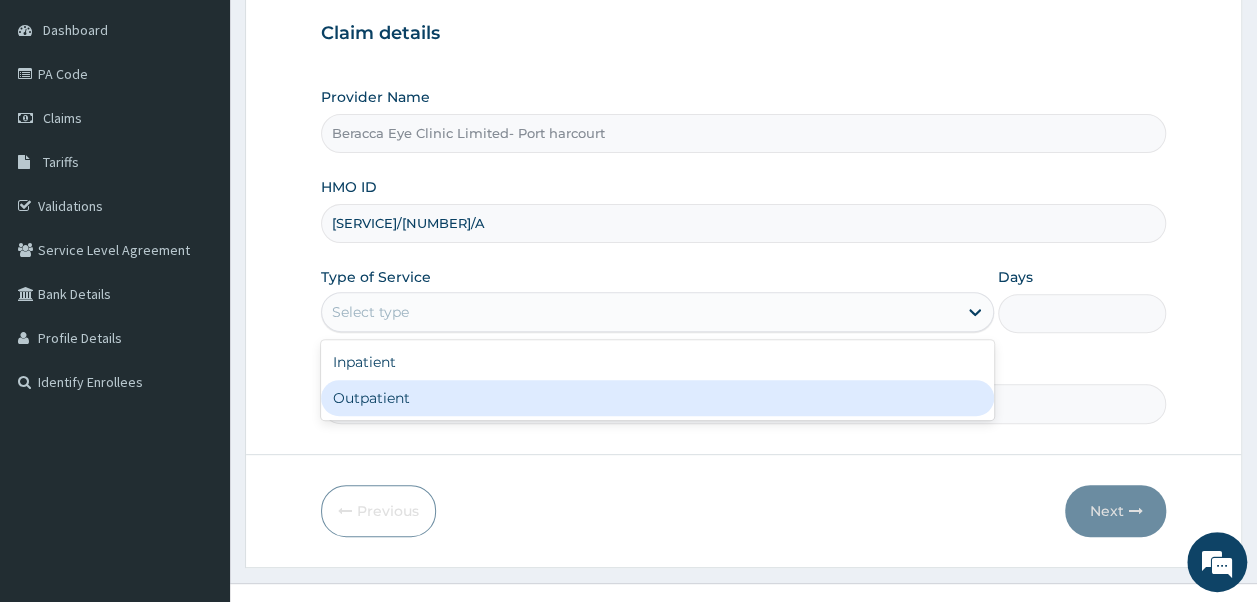 click on "Outpatient" at bounding box center (657, 398) 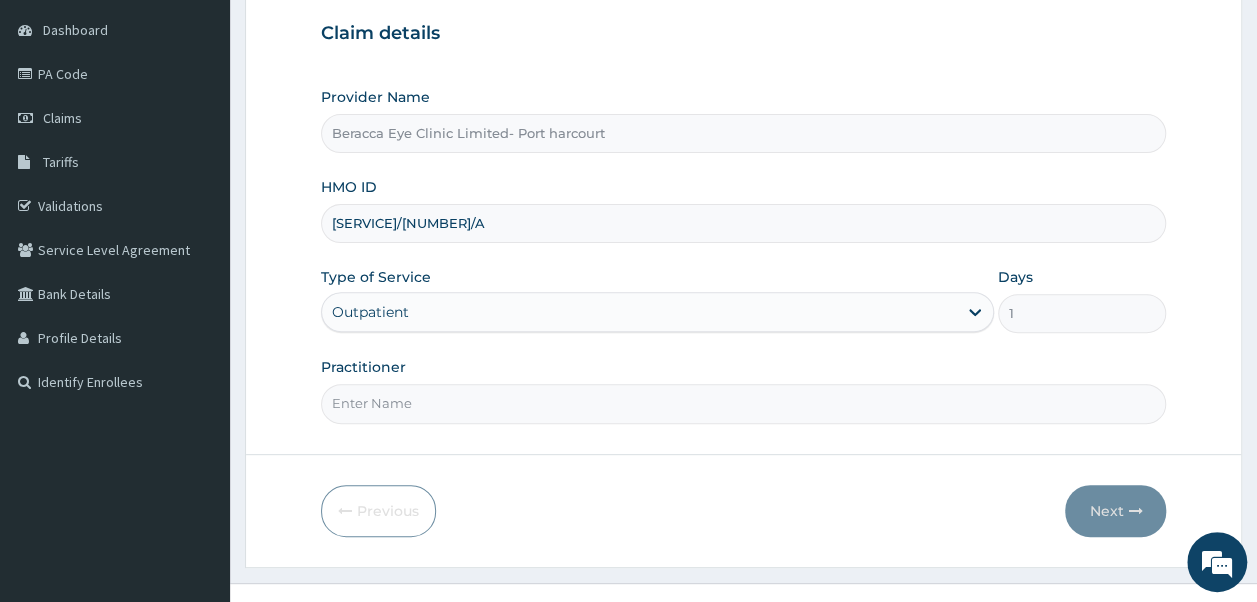 click on "Practitioner" at bounding box center [744, 403] 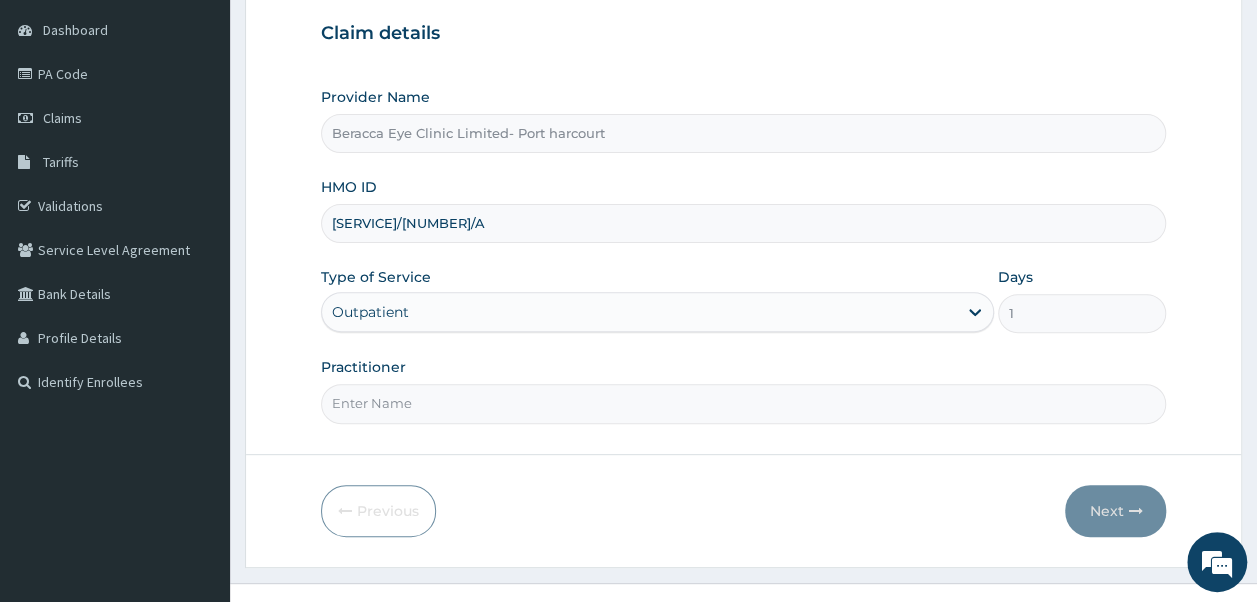 type on "DR.GAIL" 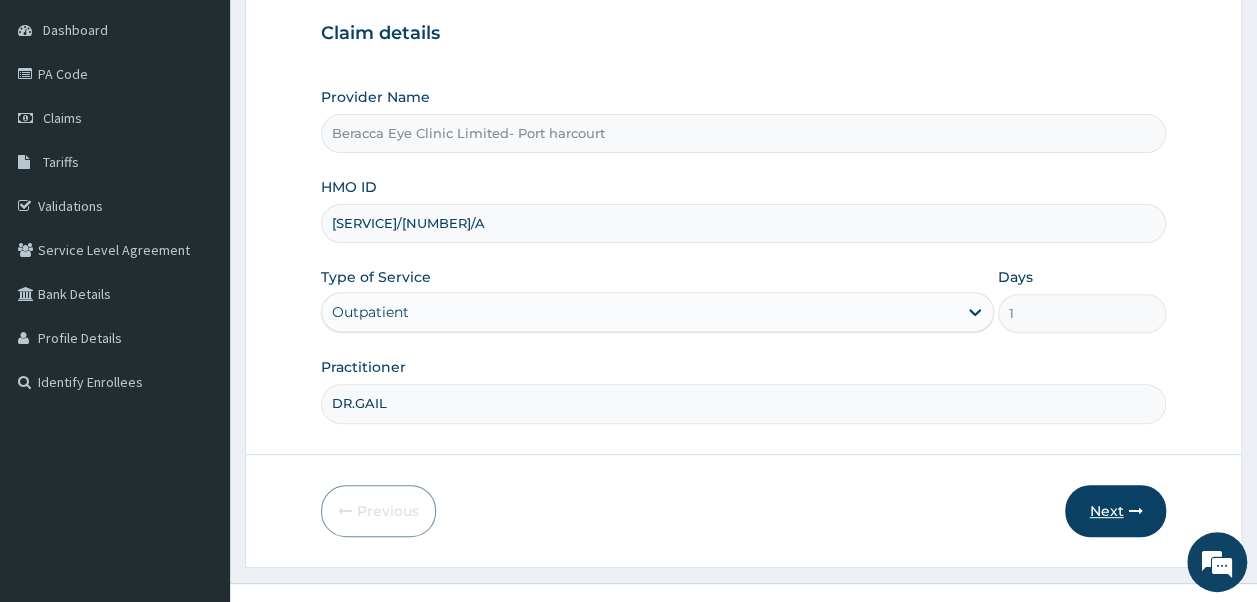 click on "Next" at bounding box center [1115, 511] 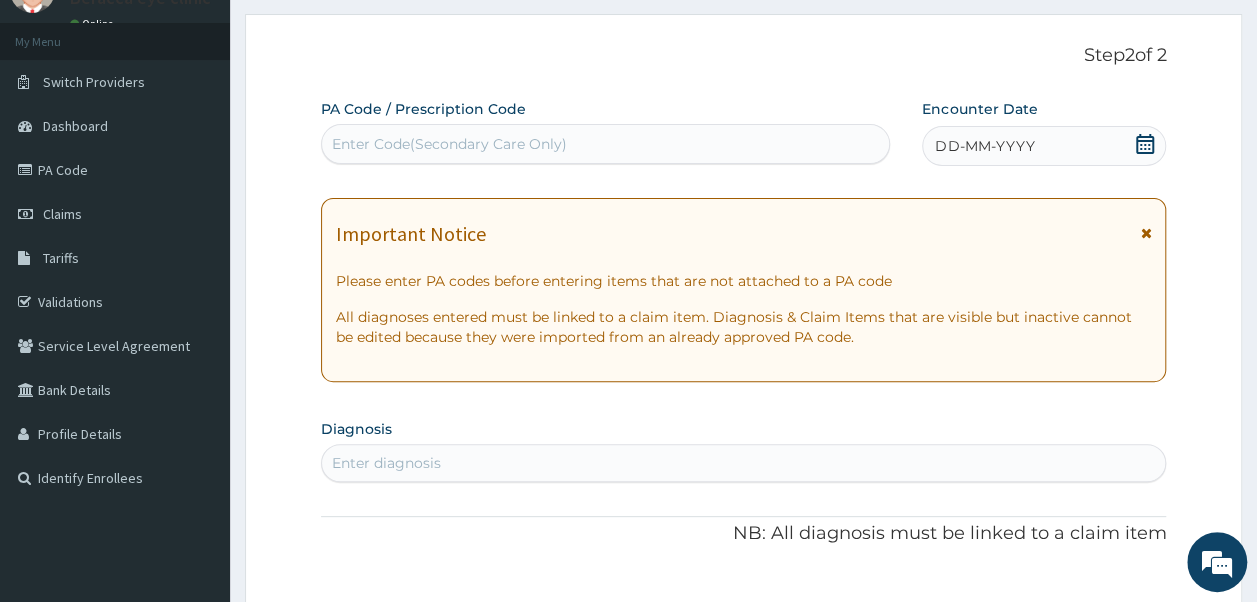 scroll, scrollTop: 0, scrollLeft: 0, axis: both 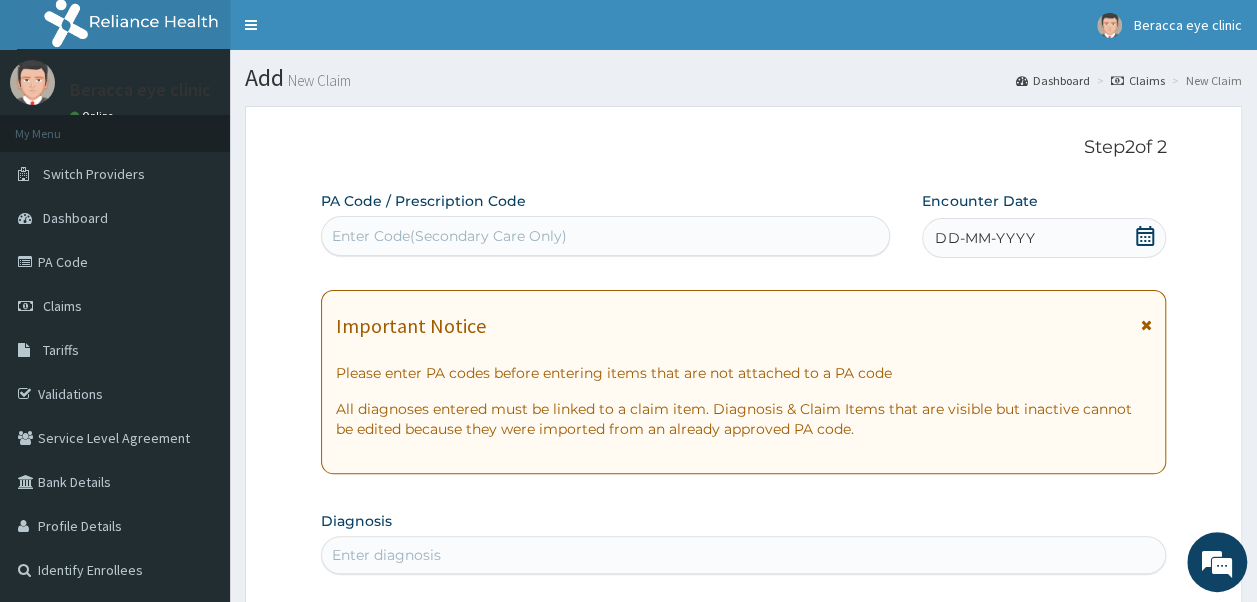 click 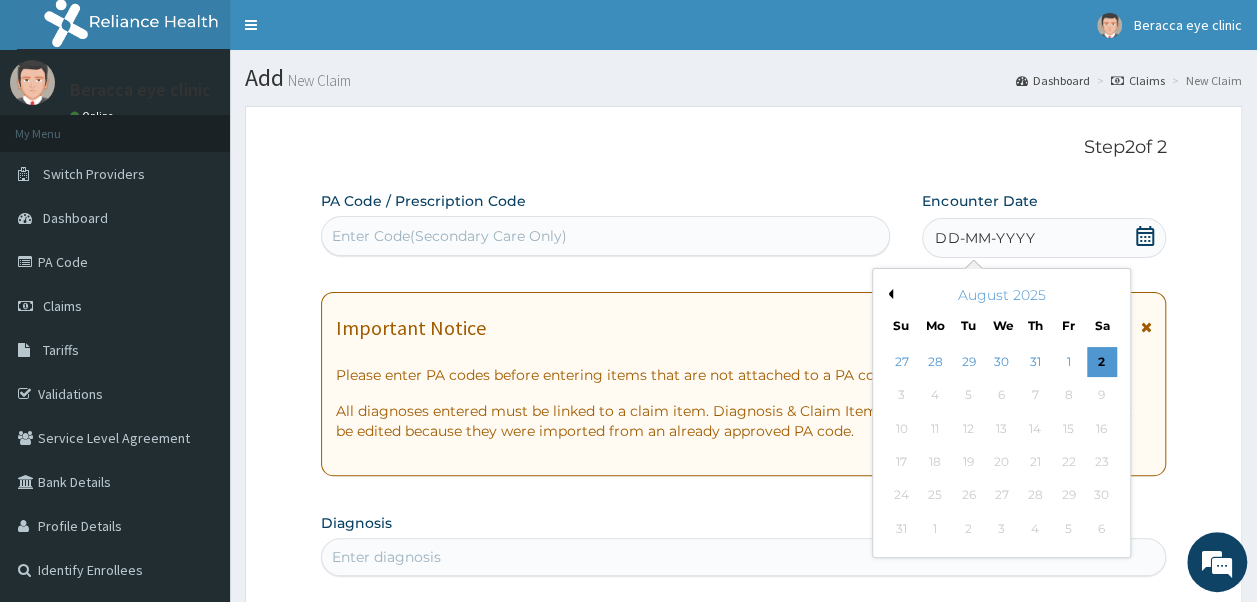 click on "Previous Month" at bounding box center (888, 294) 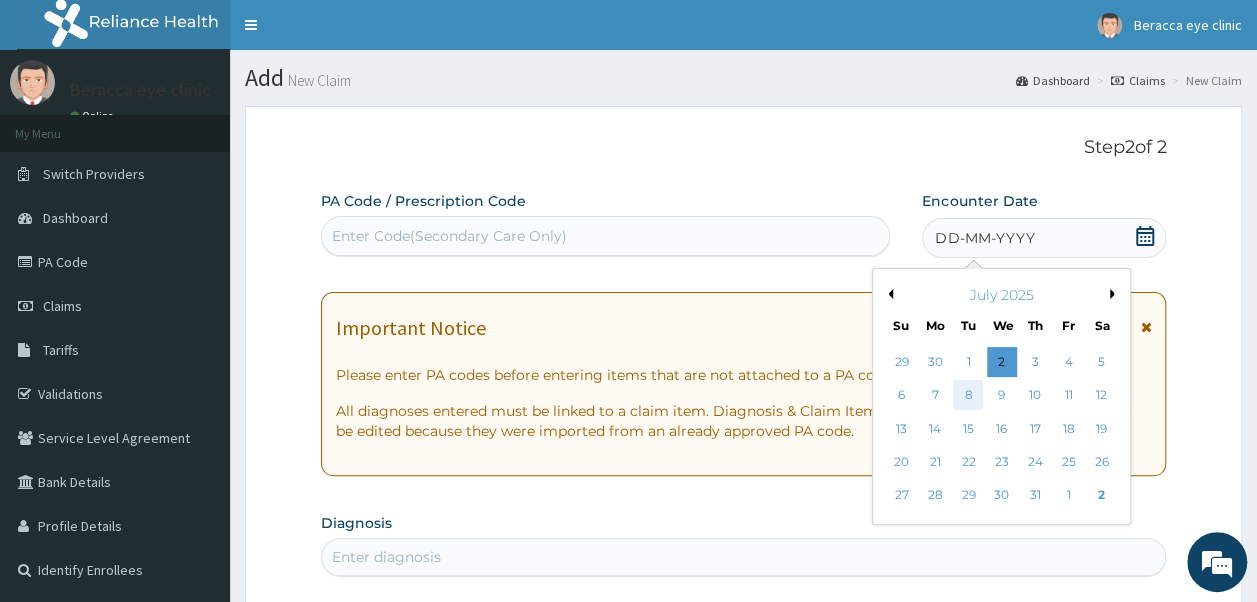 click on "8" at bounding box center [969, 396] 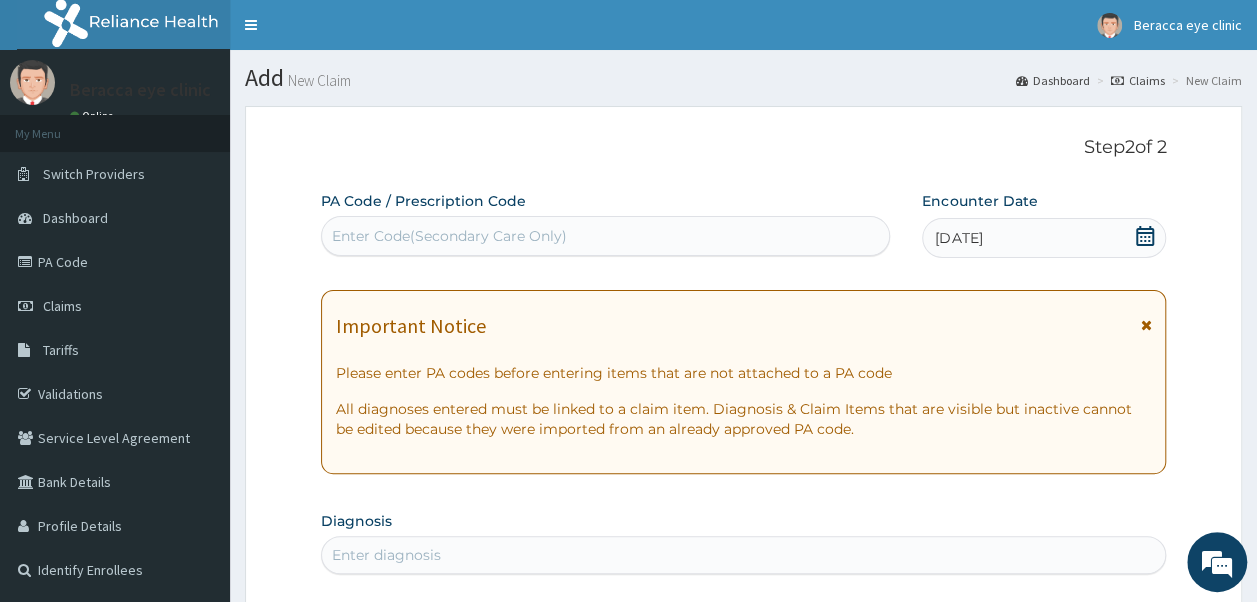 click on "Enter Code(Secondary Care Only)" at bounding box center [606, 236] 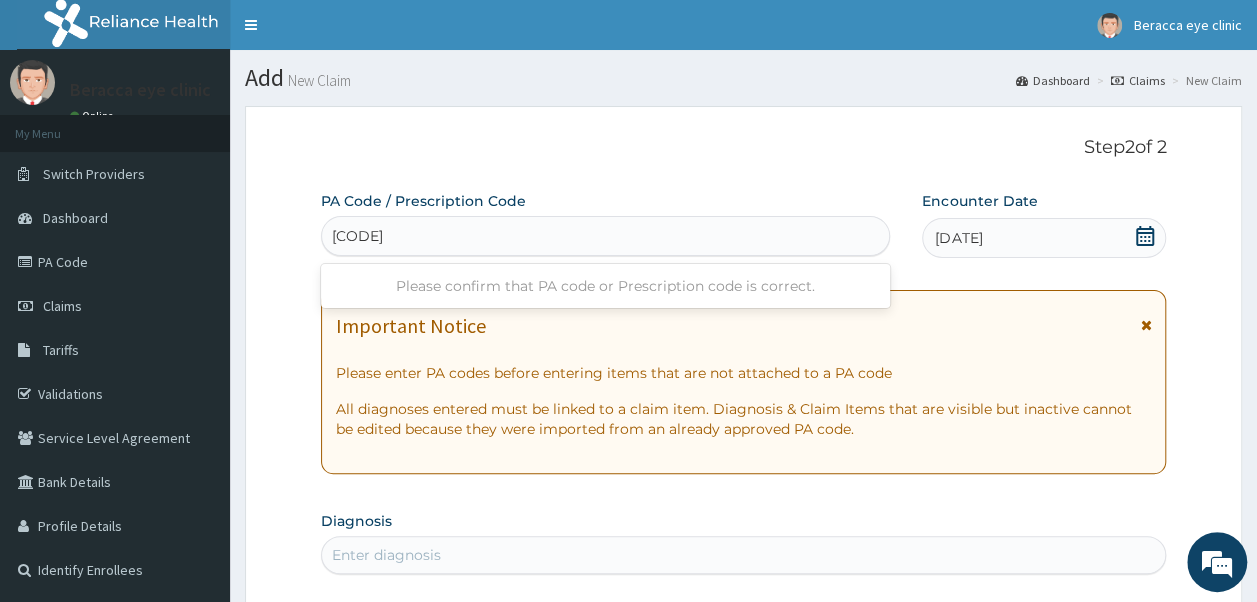 type on "PA/C6A2F8" 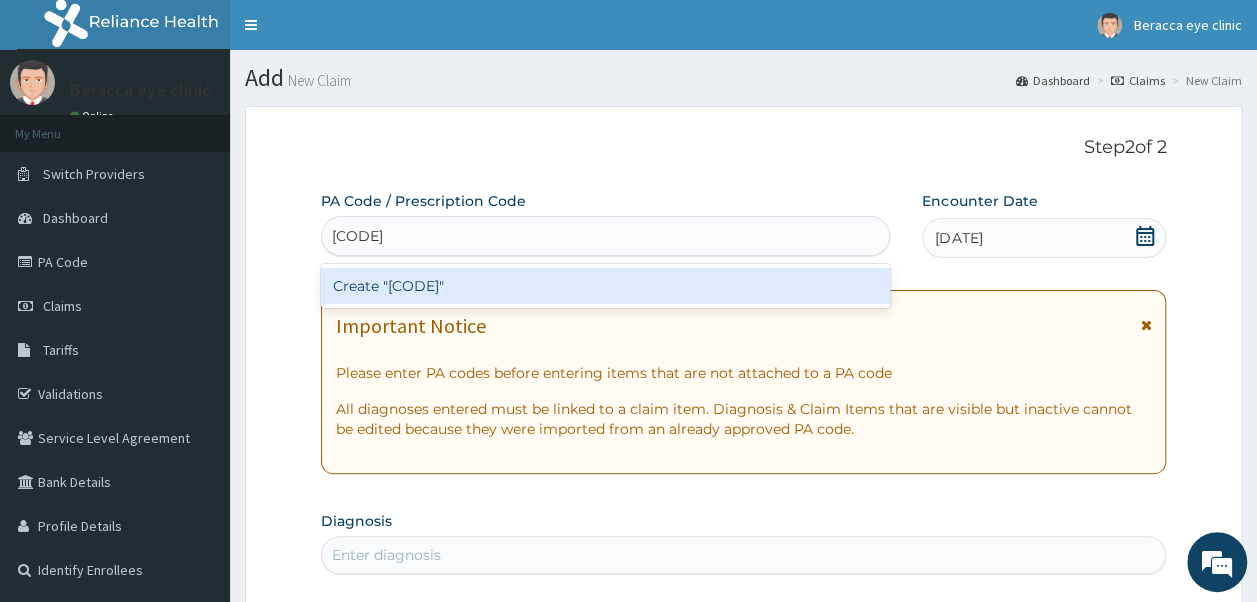 click on "Create "PA/C6A2F8"" at bounding box center [606, 286] 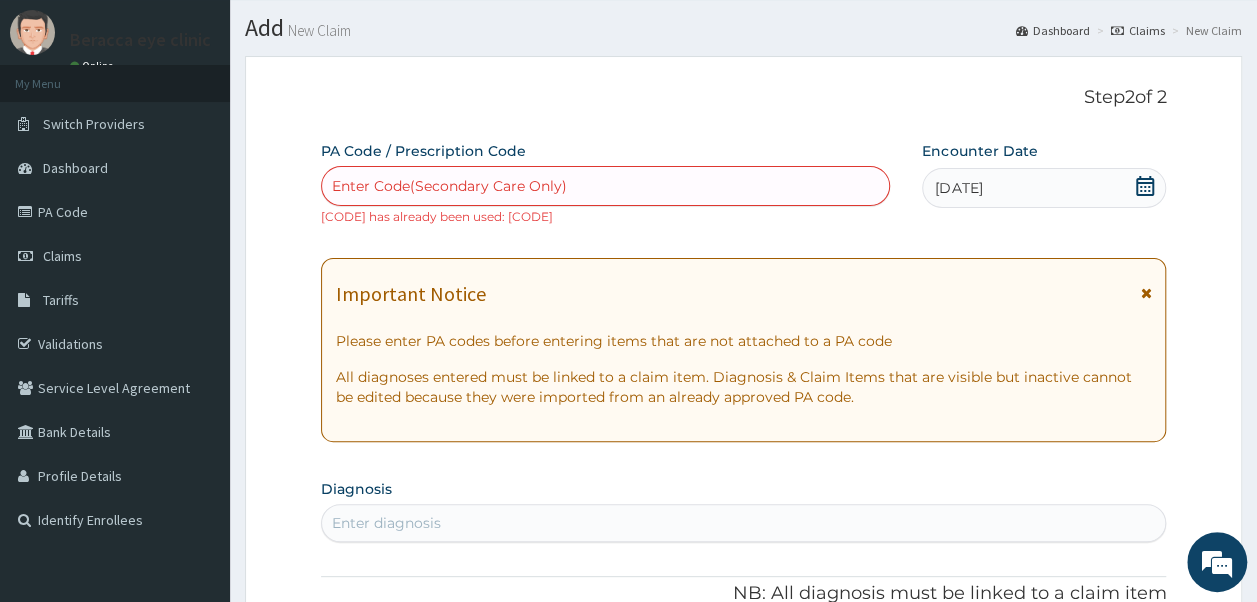 scroll, scrollTop: 0, scrollLeft: 0, axis: both 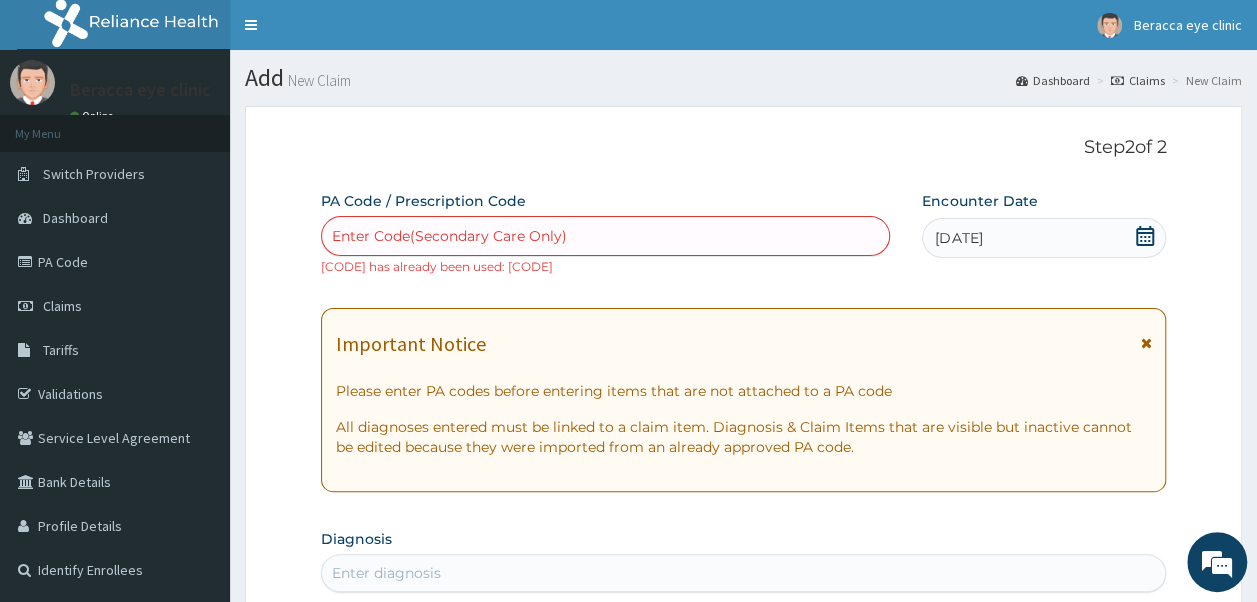 click on "Enter Code(Secondary Care Only)" at bounding box center [606, 236] 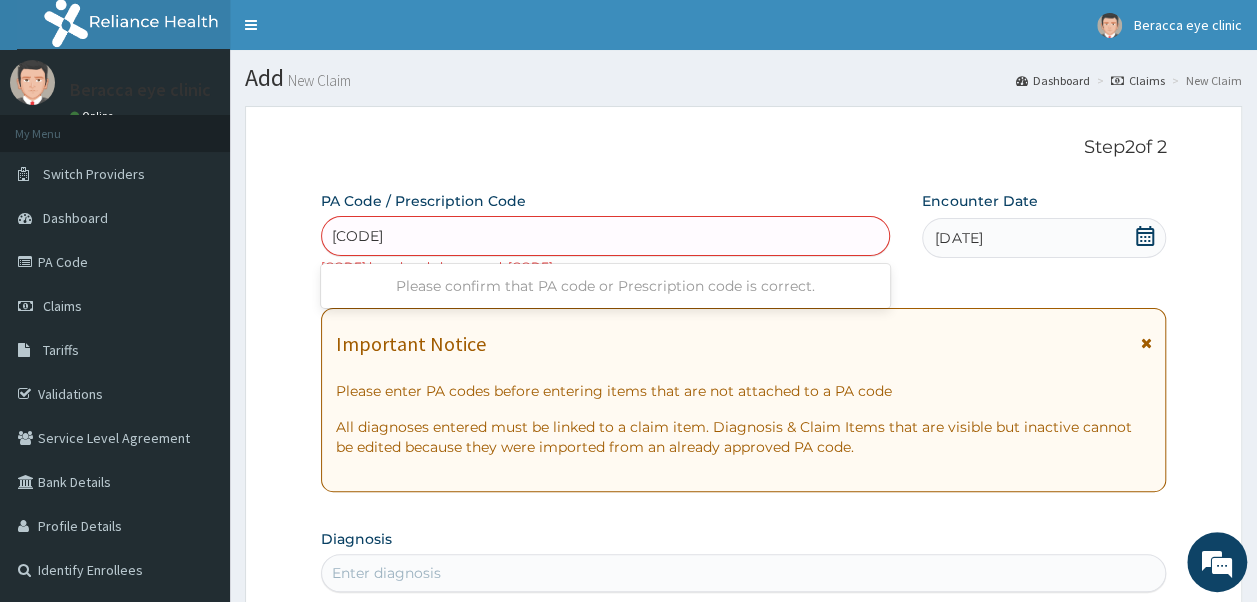 type on "PA/C6A2F8" 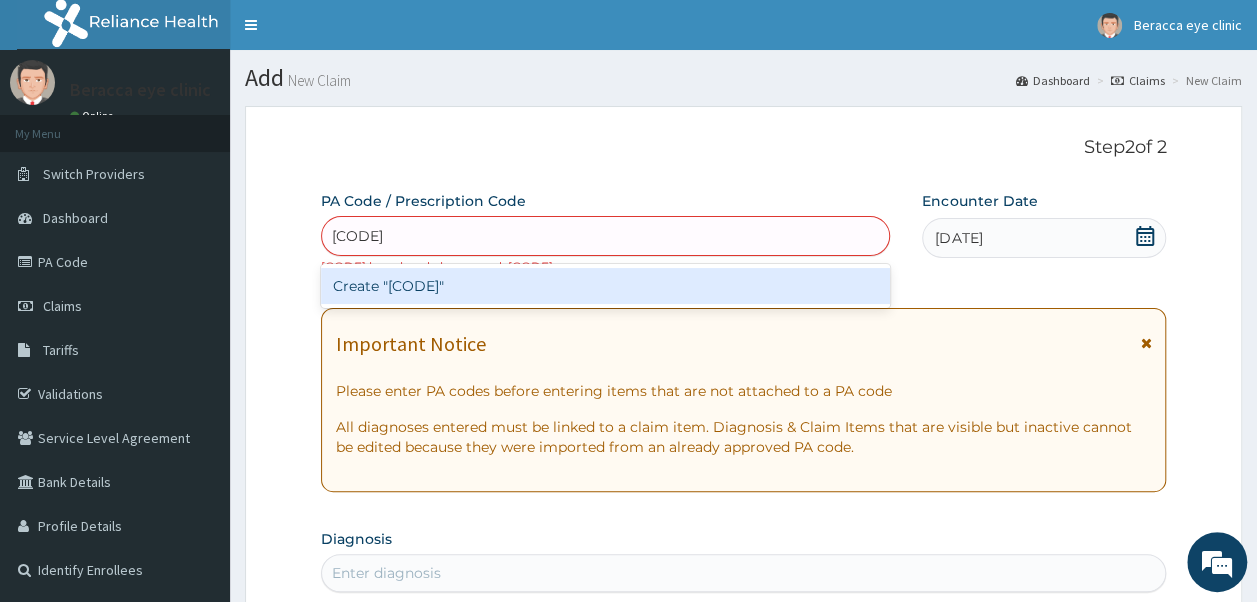 click on "Create "PA/C6A2F8"" at bounding box center [606, 286] 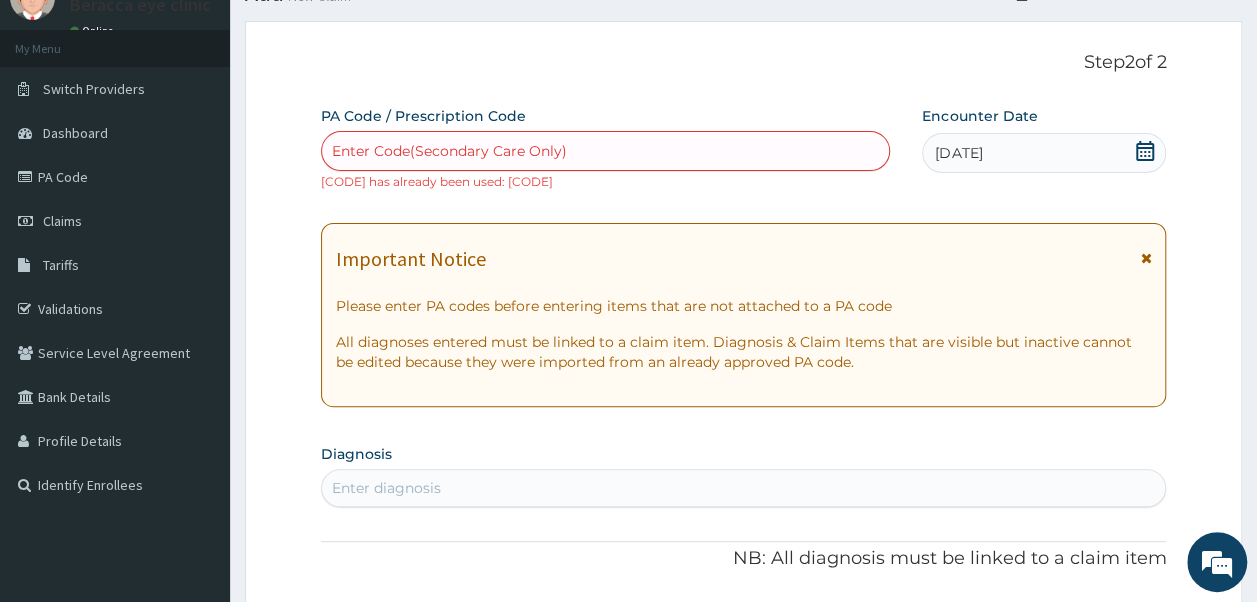 scroll, scrollTop: 0, scrollLeft: 0, axis: both 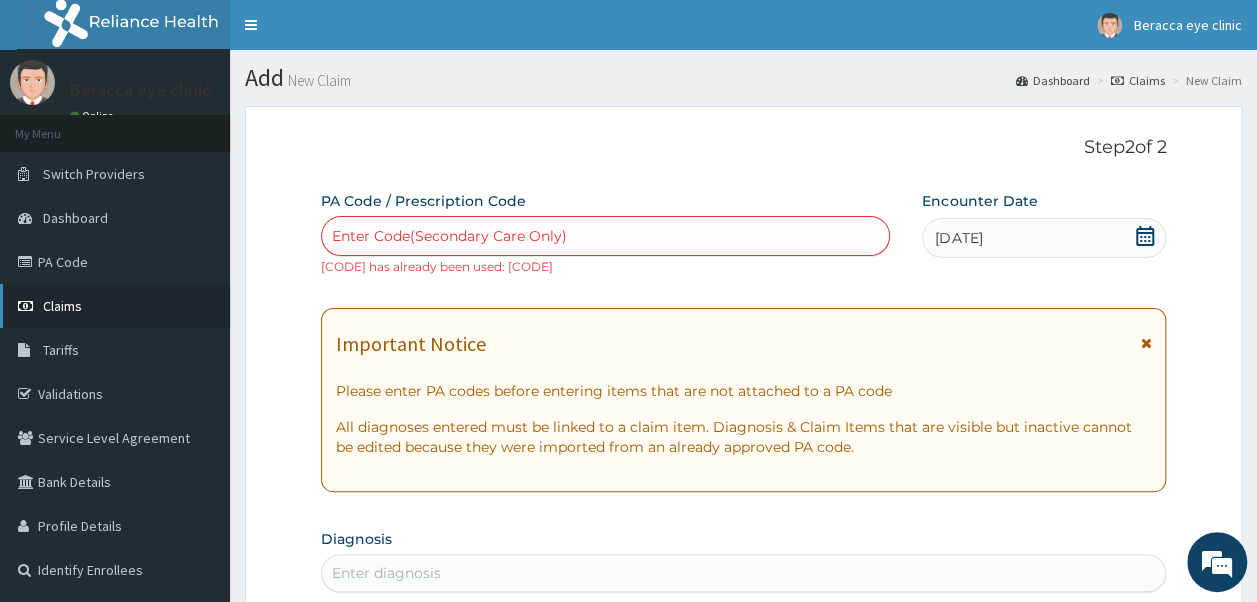 click on "Claims" at bounding box center (115, 306) 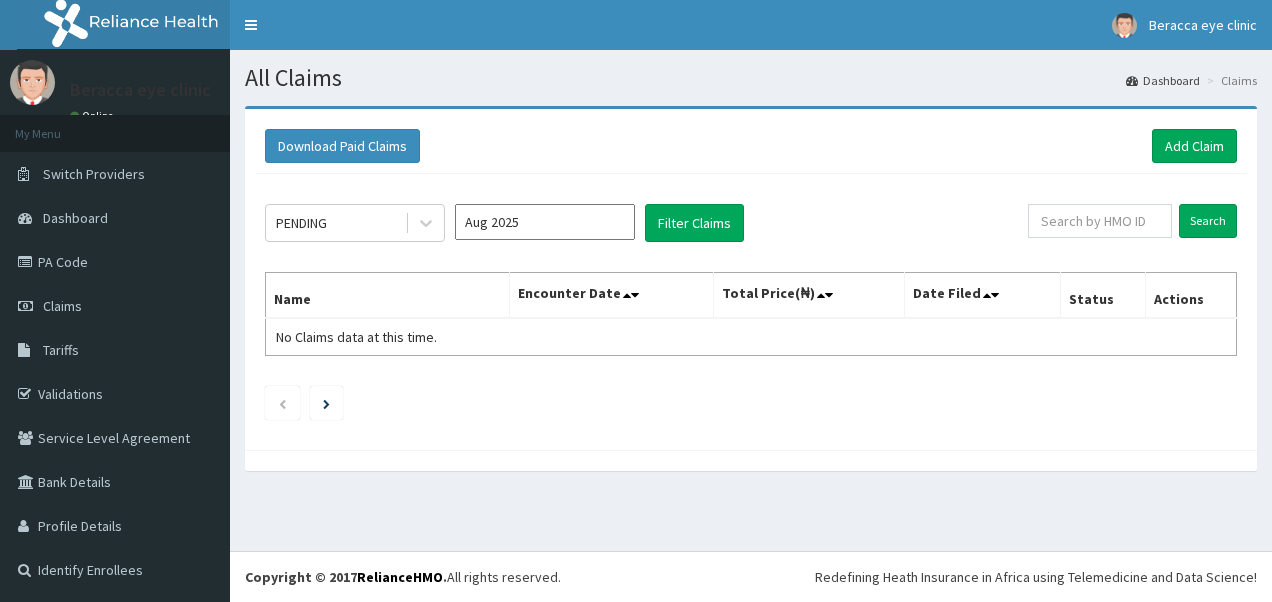 scroll, scrollTop: 0, scrollLeft: 0, axis: both 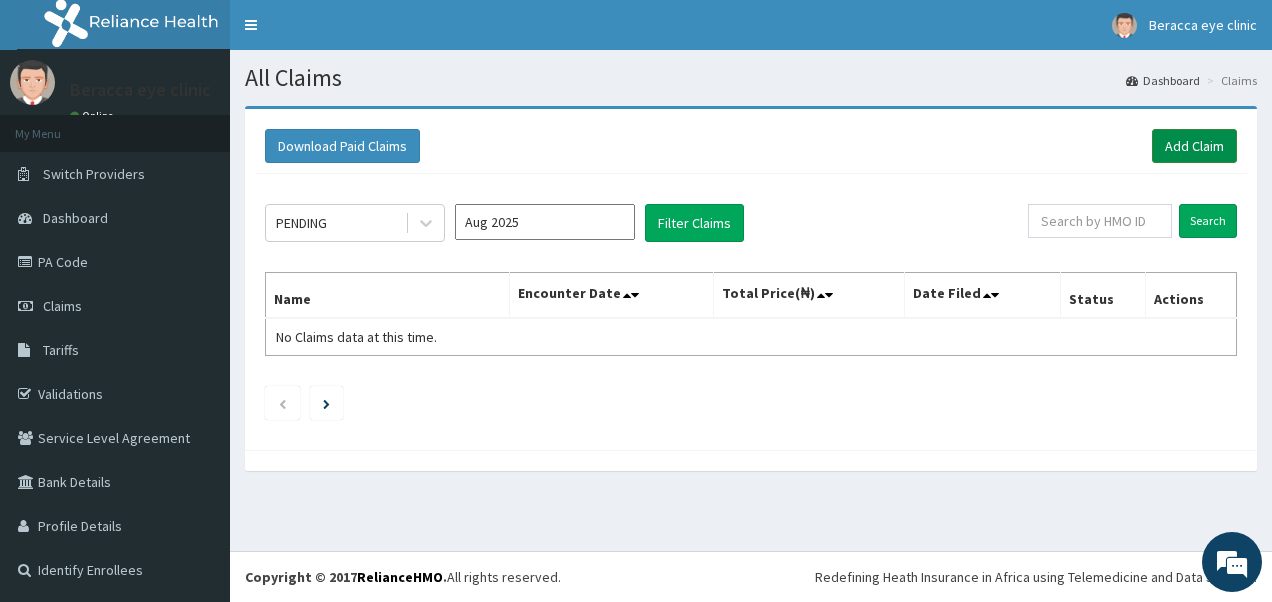 click on "Add Claim" at bounding box center [1194, 146] 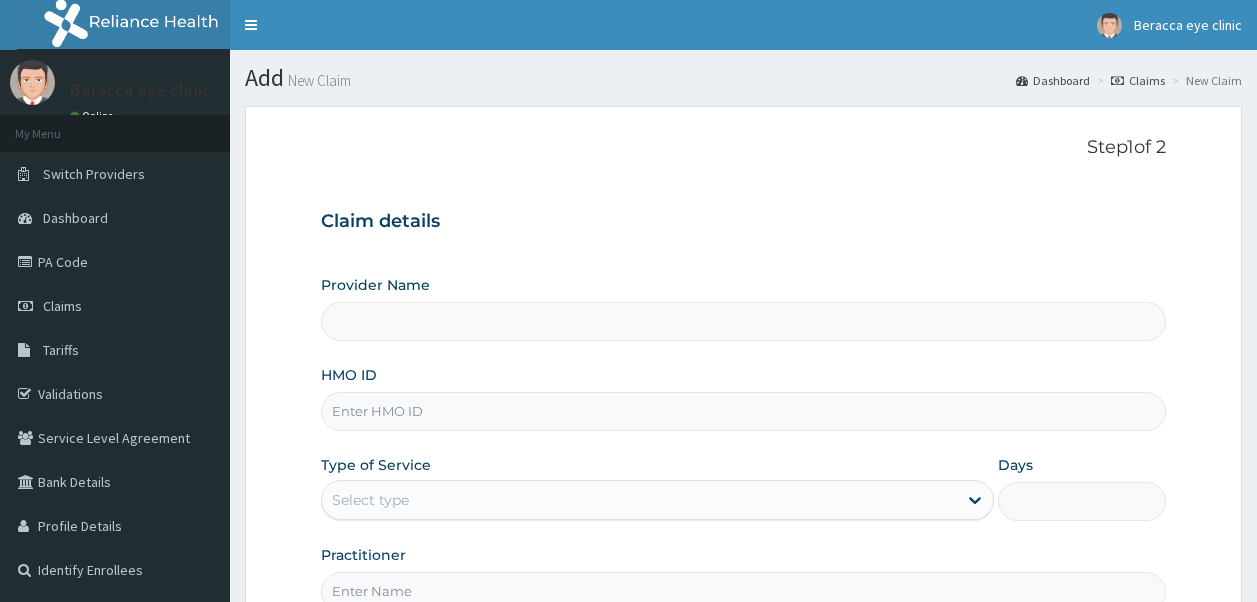 scroll, scrollTop: 0, scrollLeft: 0, axis: both 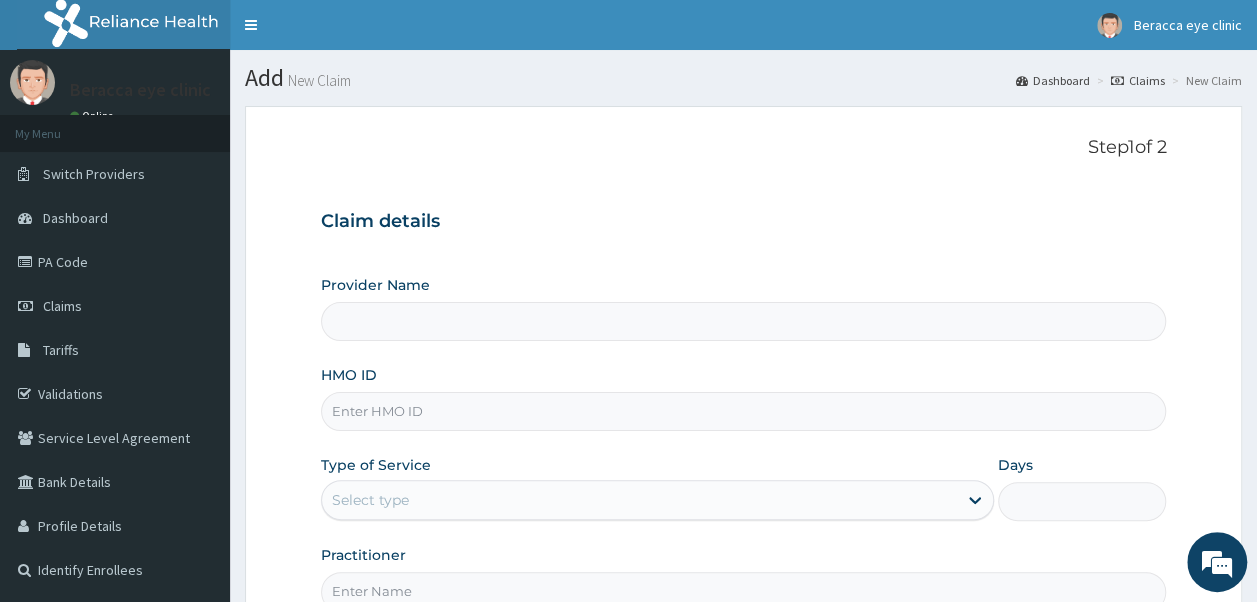type on "Beracca Eye Clinic Limited- Port harcourt" 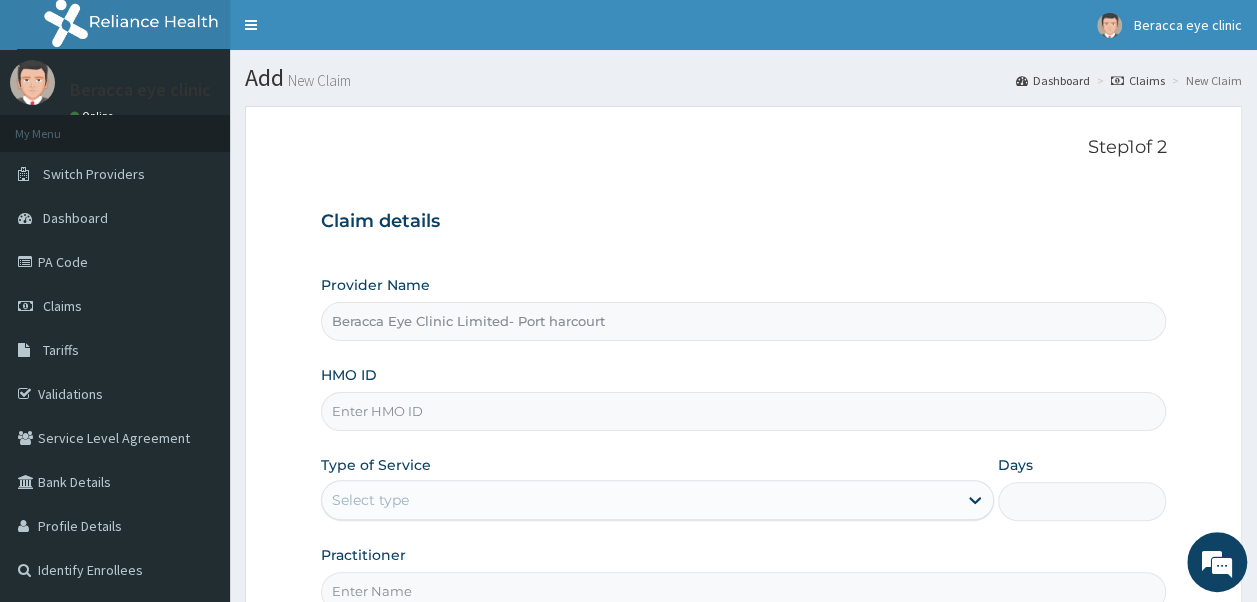 click on "HMO ID" at bounding box center (744, 411) 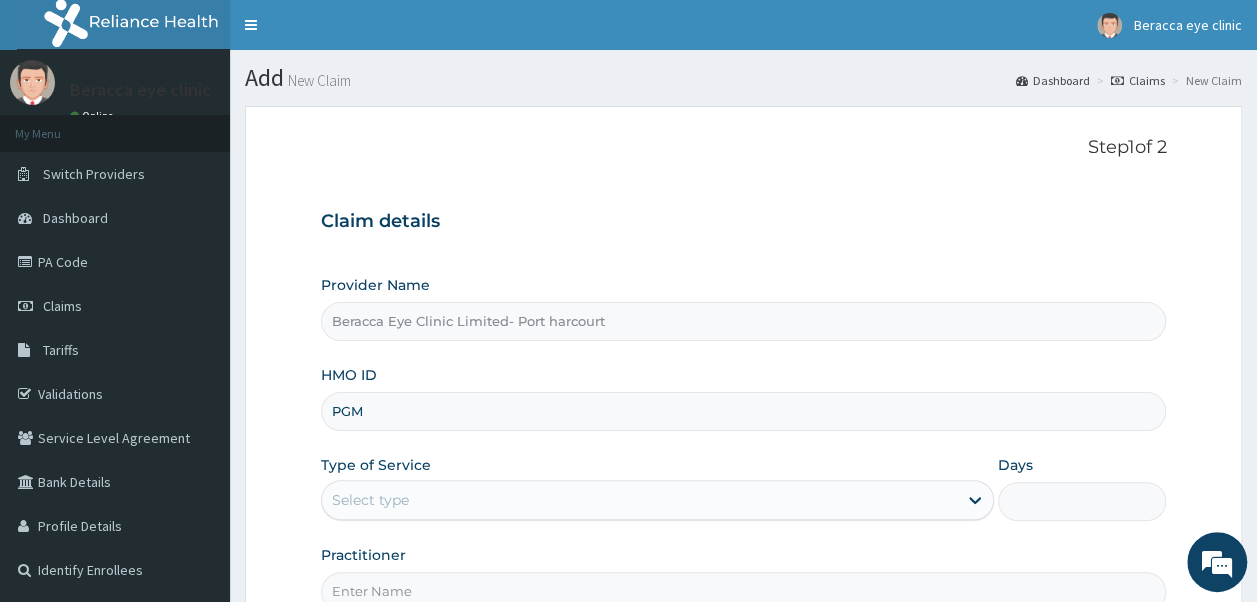 scroll, scrollTop: 0, scrollLeft: 0, axis: both 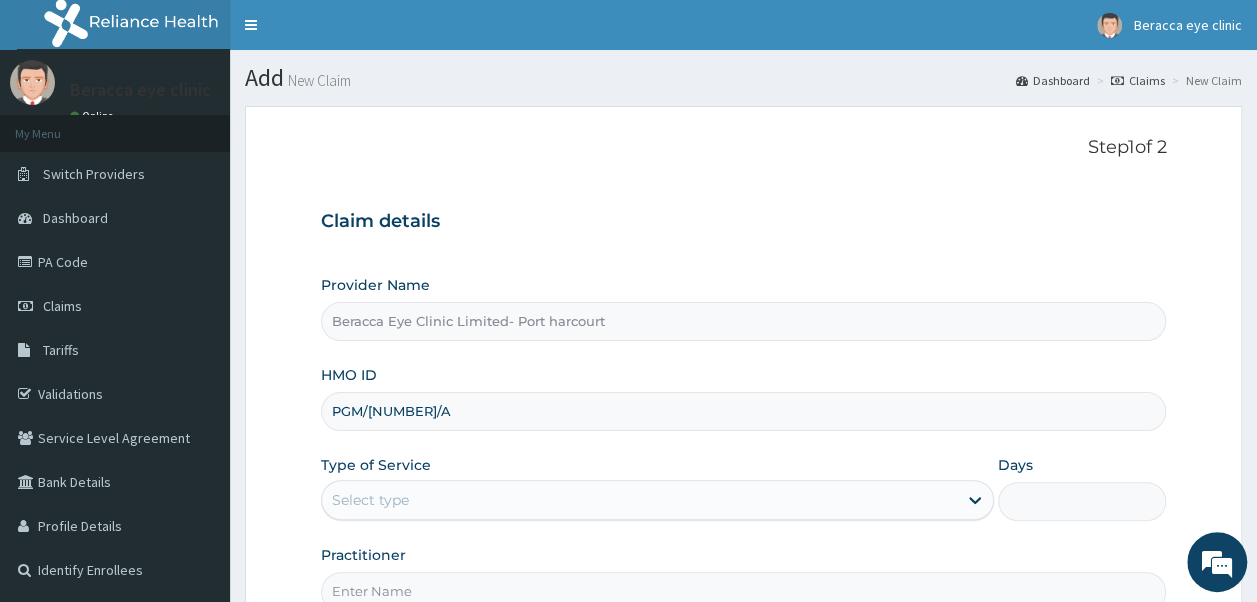 type on "PGM/[NUMBER]/A" 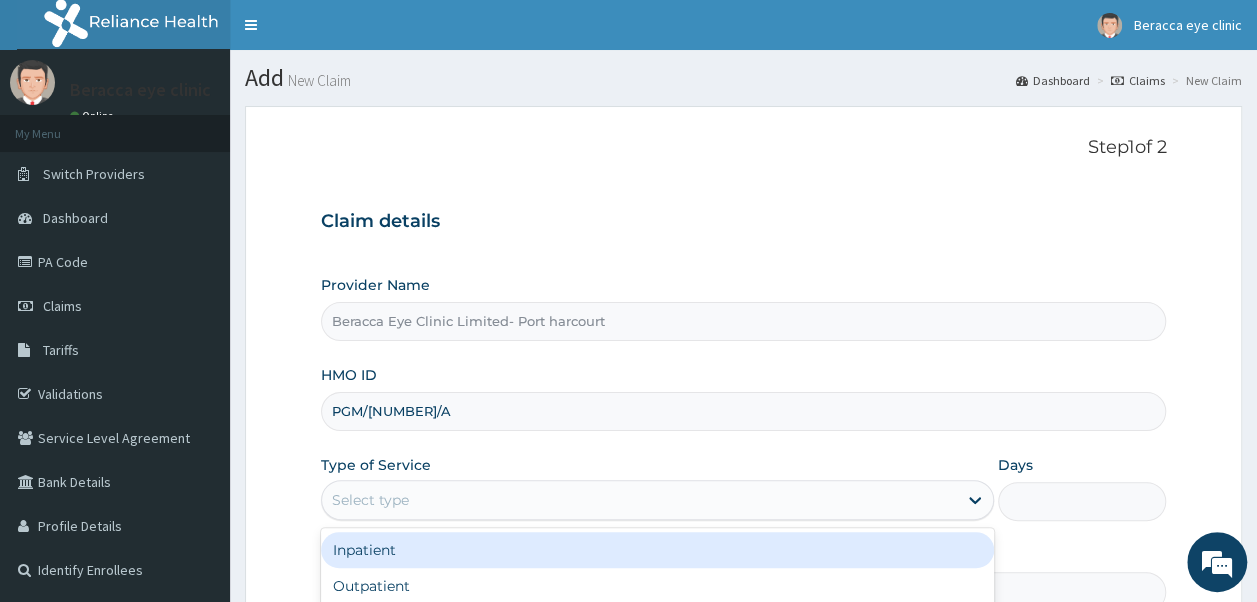 click on "Select type" at bounding box center (639, 500) 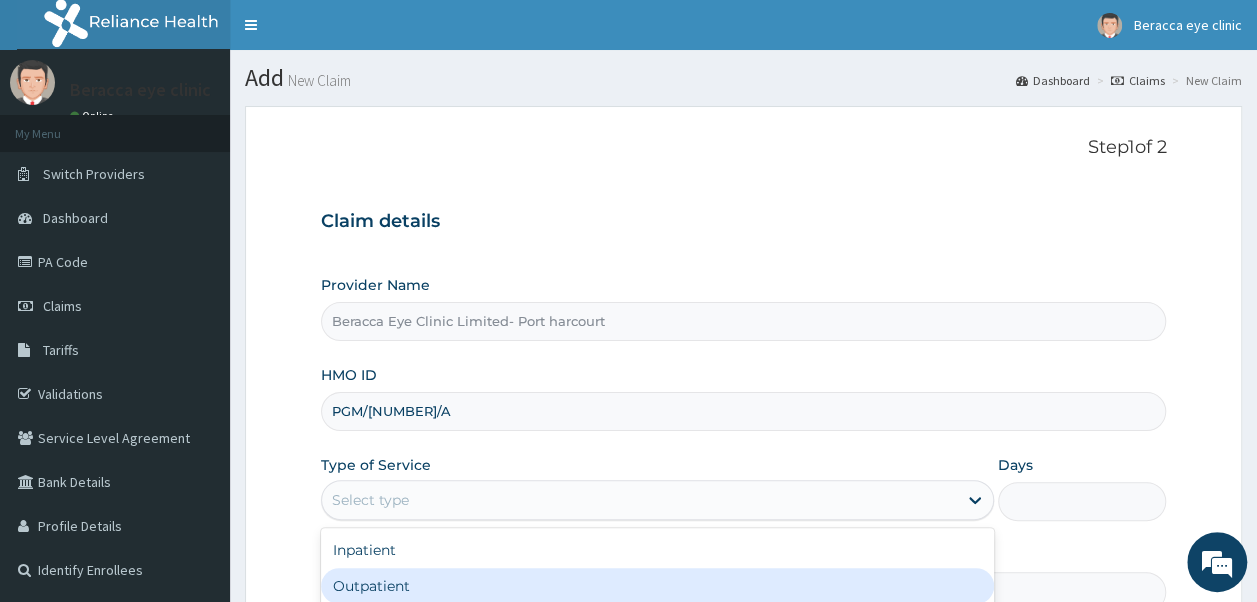 click on "Outpatient" at bounding box center [657, 586] 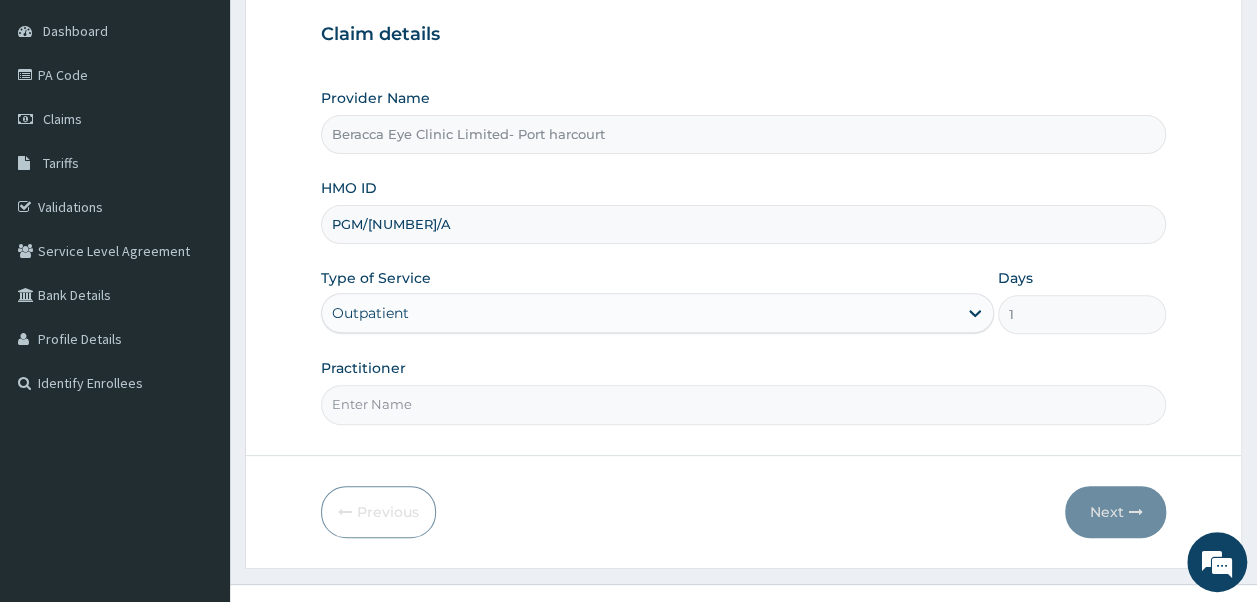 scroll, scrollTop: 216, scrollLeft: 0, axis: vertical 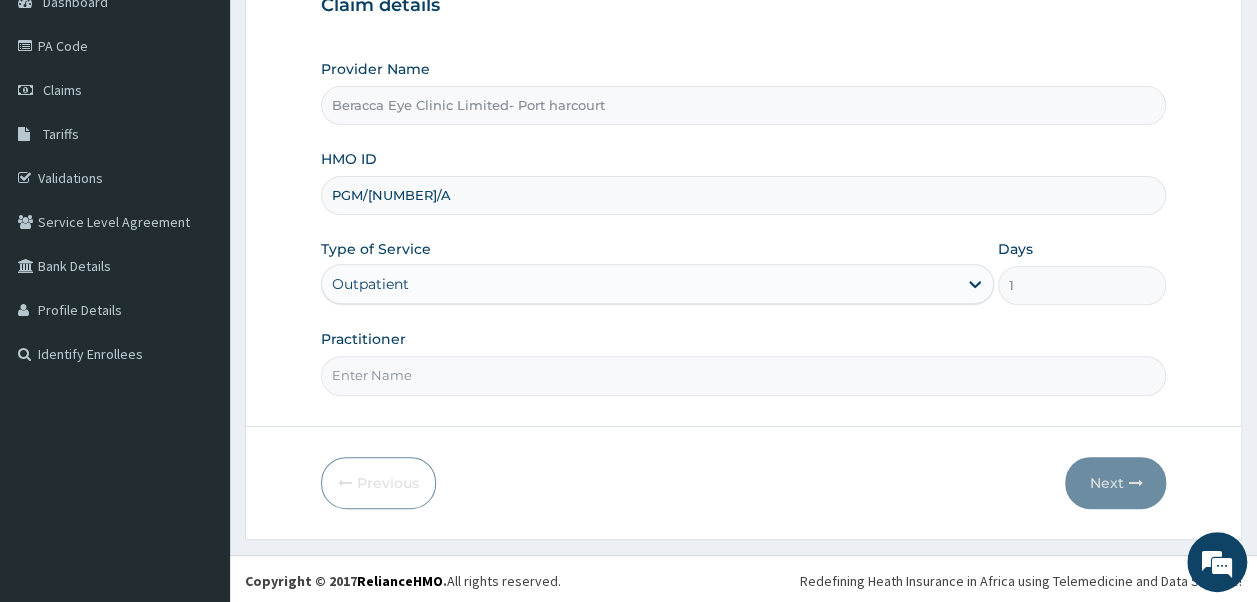 click on "Practitioner" at bounding box center [744, 375] 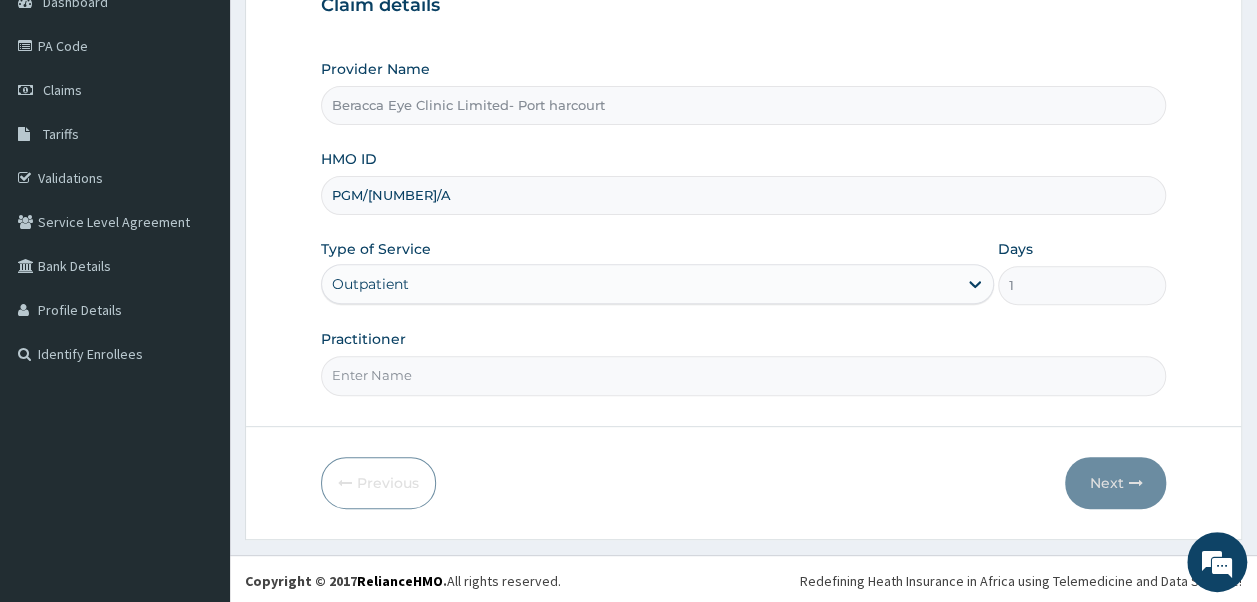 type on "DR.GAIL" 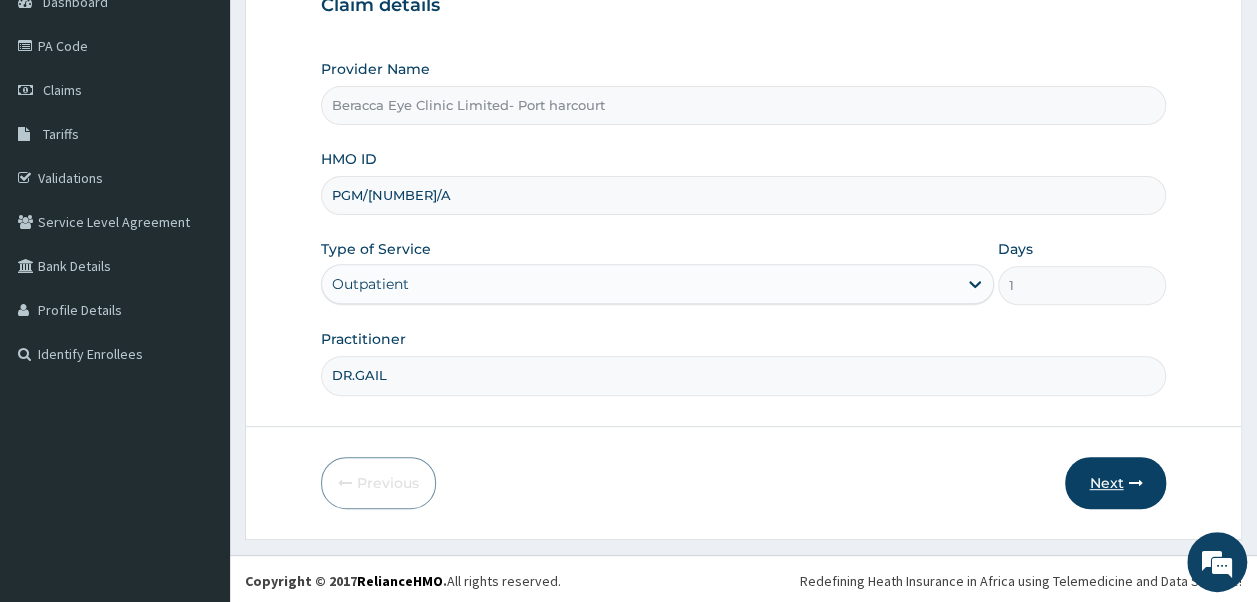 click on "Next" at bounding box center [1115, 483] 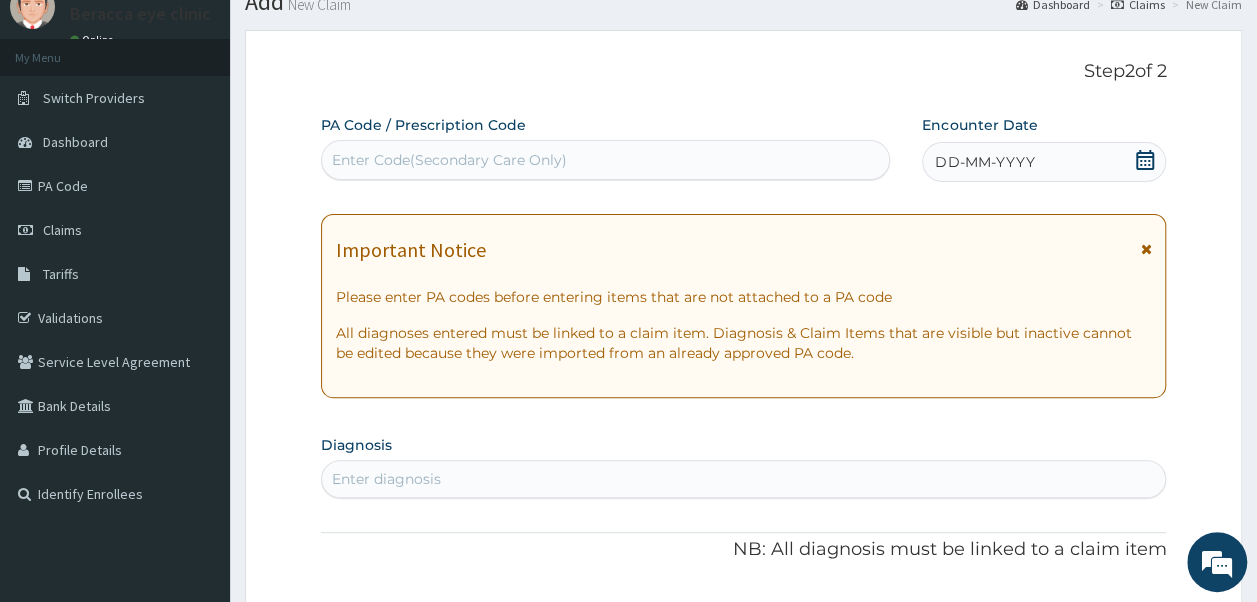 scroll, scrollTop: 32, scrollLeft: 0, axis: vertical 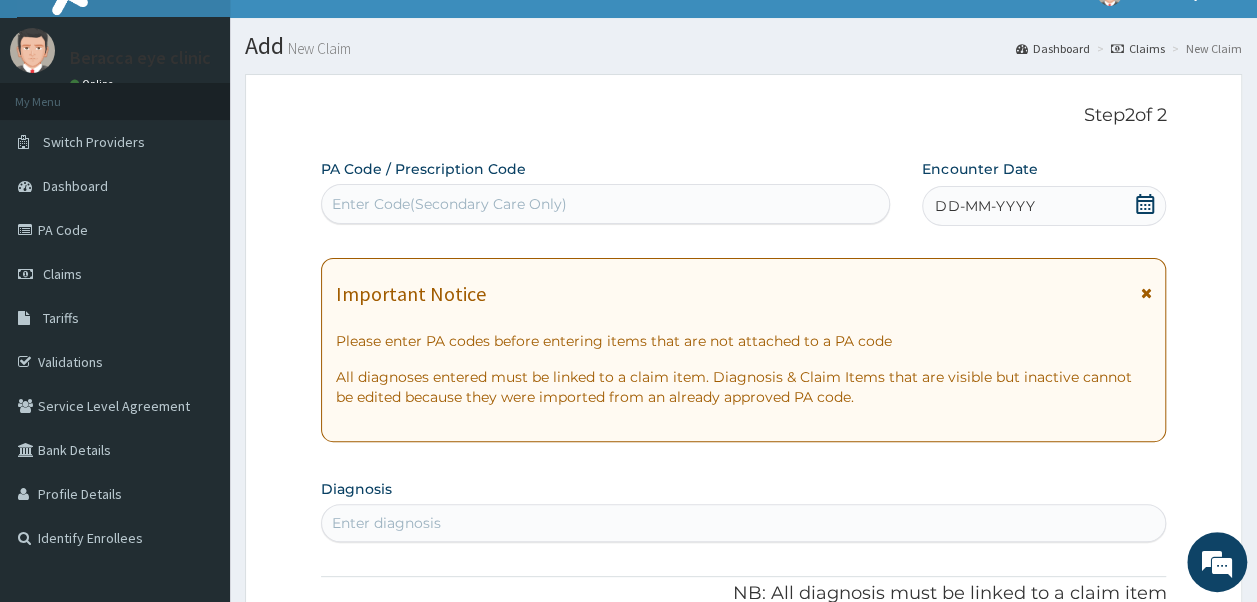 click on "Enter Code(Secondary Care Only)" at bounding box center [606, 204] 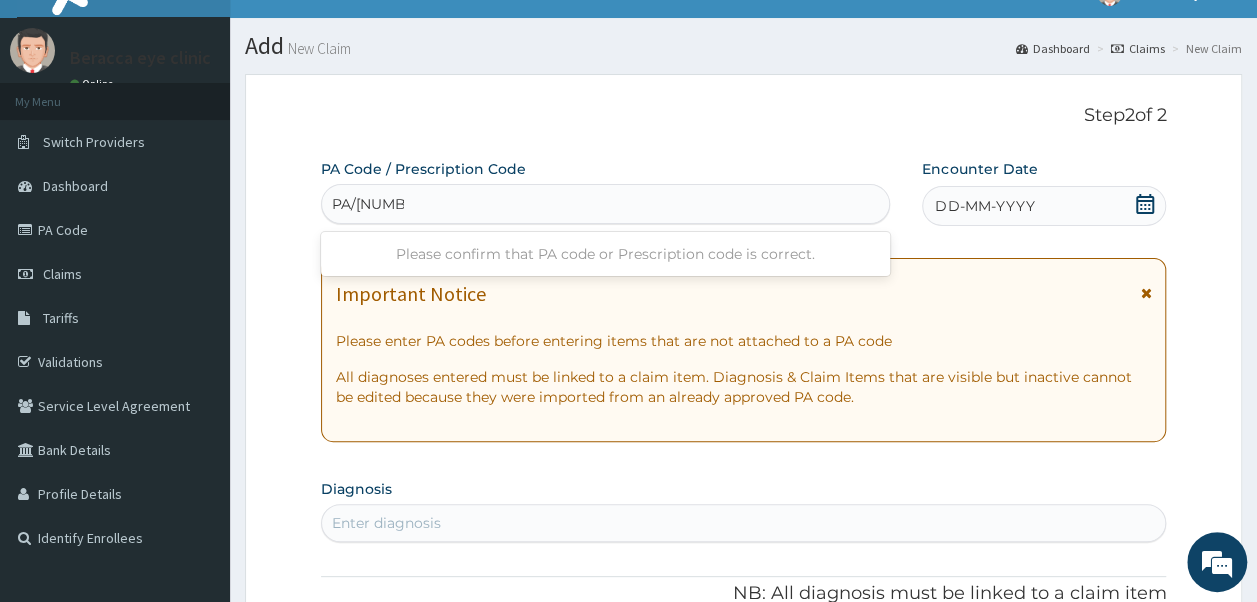 type on "PA/[NUMBER]" 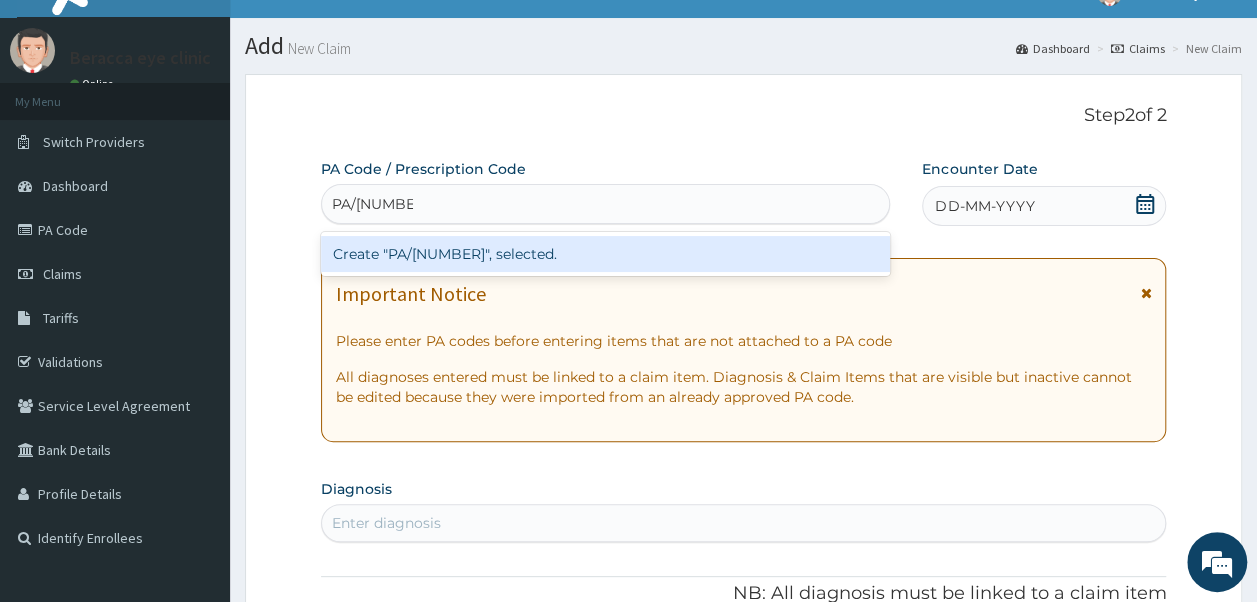 click on "Create "PA/[NUMBER]", selected." at bounding box center (606, 254) 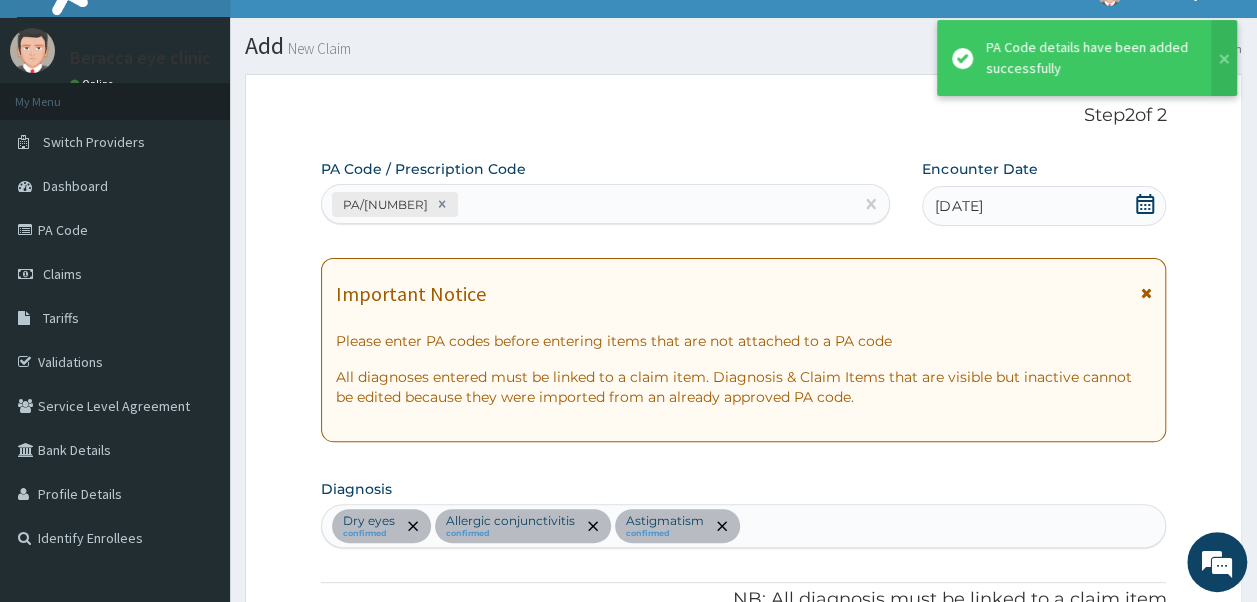 scroll, scrollTop: 1015, scrollLeft: 0, axis: vertical 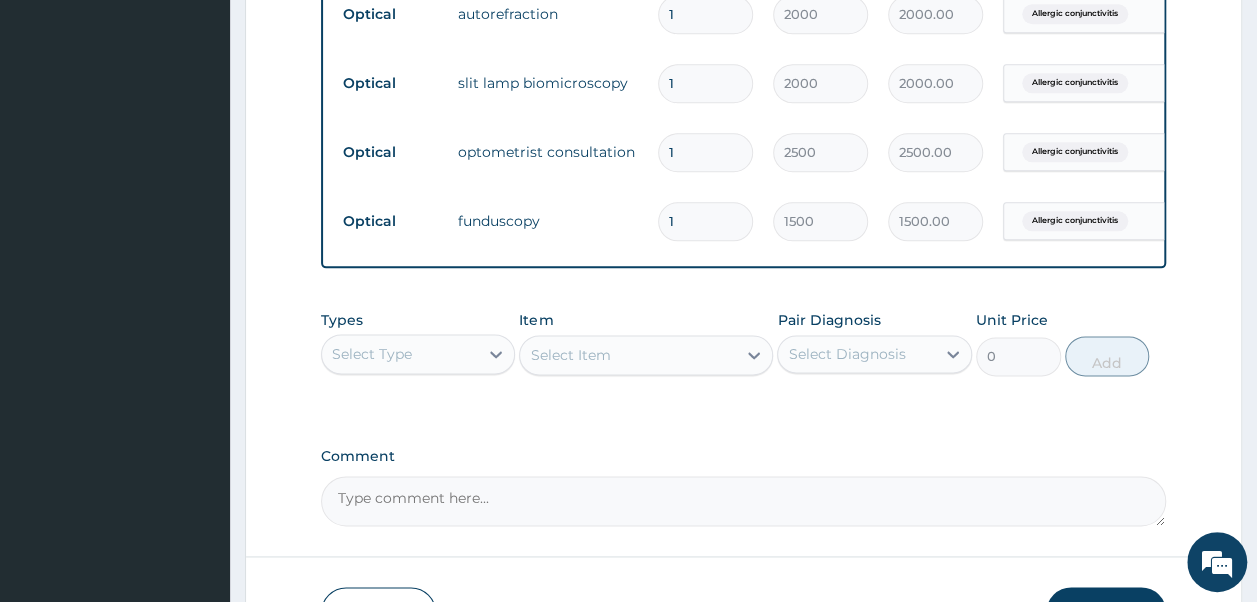 click on "Comment" at bounding box center (744, 501) 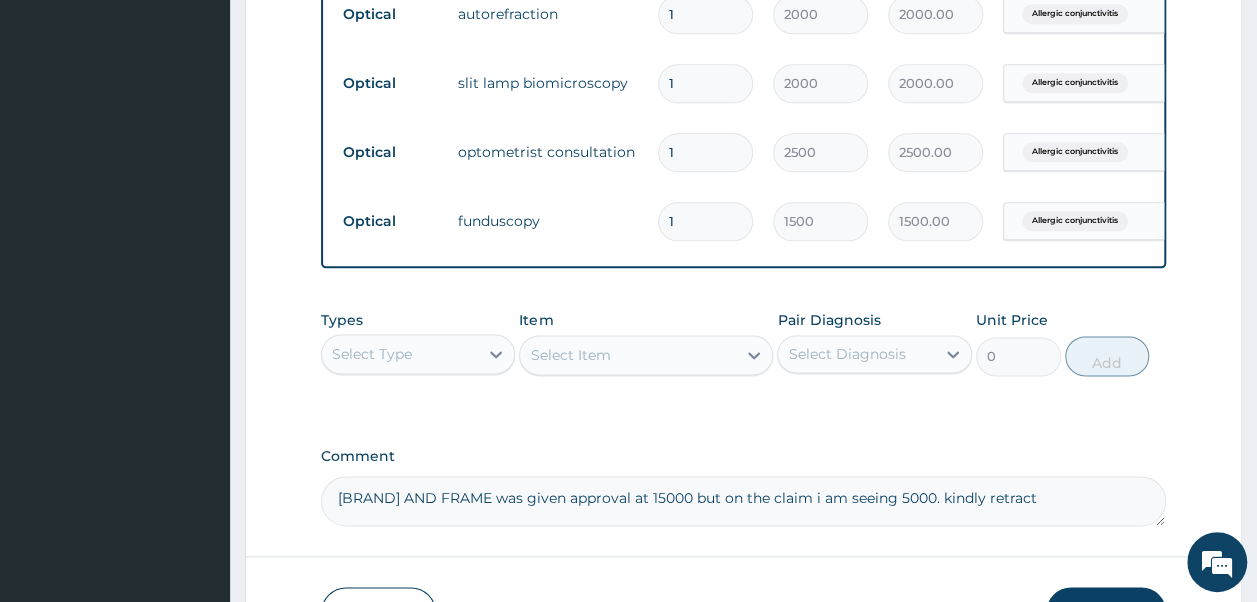click on "LENAS AND FRAME was given approval at 15000 but on the claim i am seeing 5000. kindly retract" at bounding box center (744, 501) 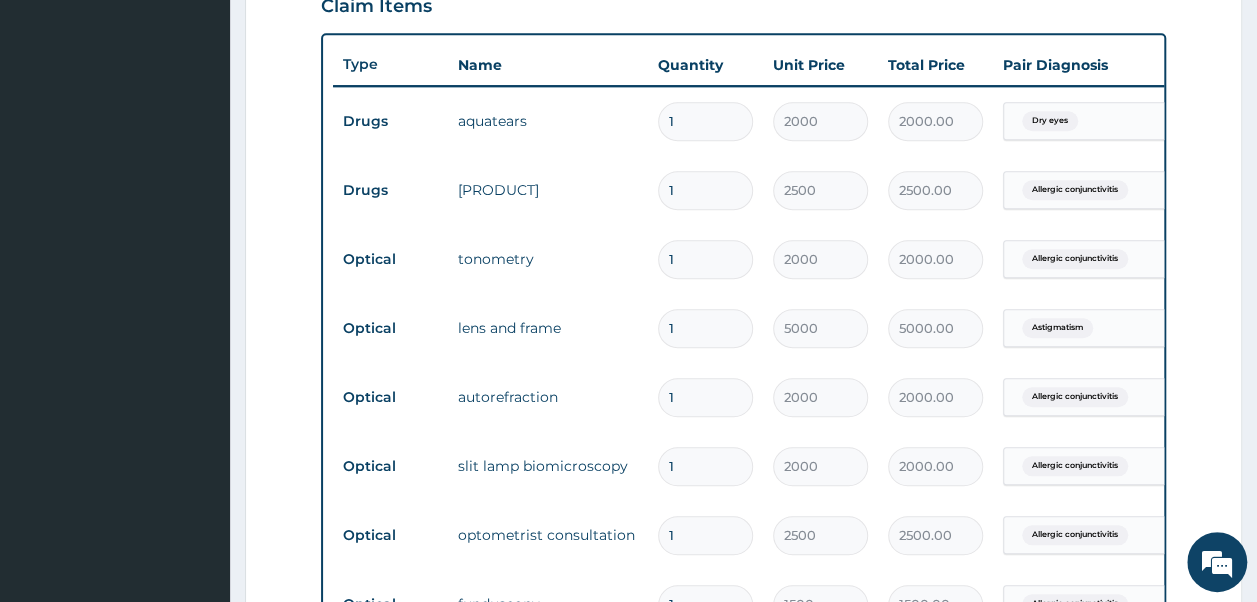 scroll, scrollTop: 724, scrollLeft: 0, axis: vertical 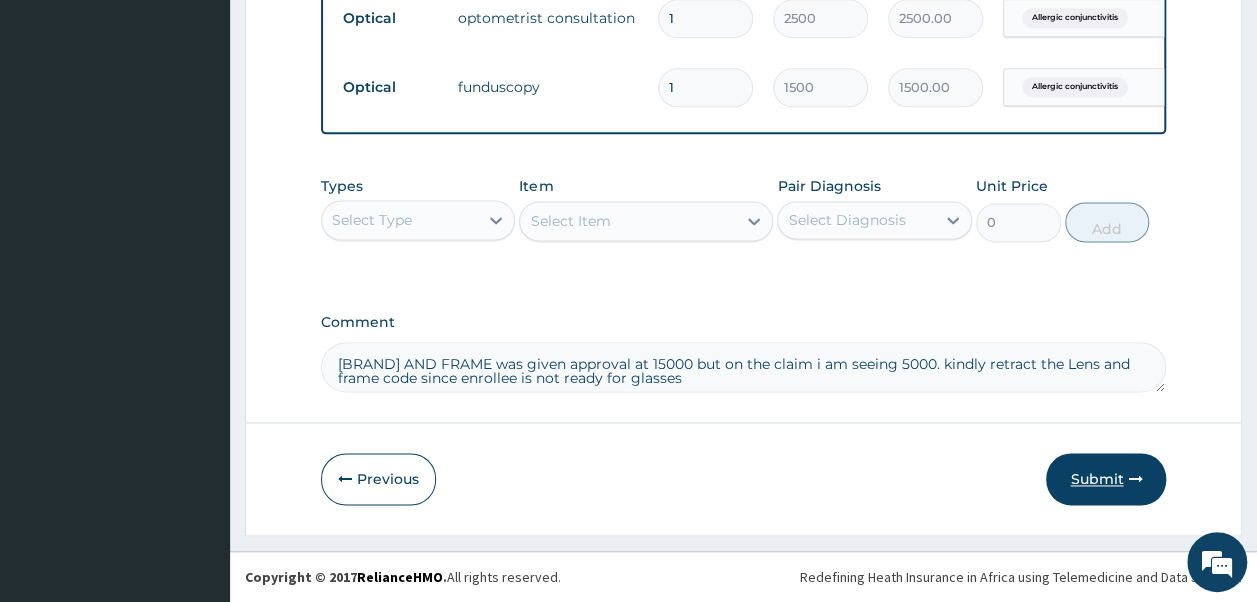 type on "LENAS AND FRAME was given approval at 15000 but on the claim i am seeing 5000. kindly retract the Lens and frame code since enrollee is not ready for glasses" 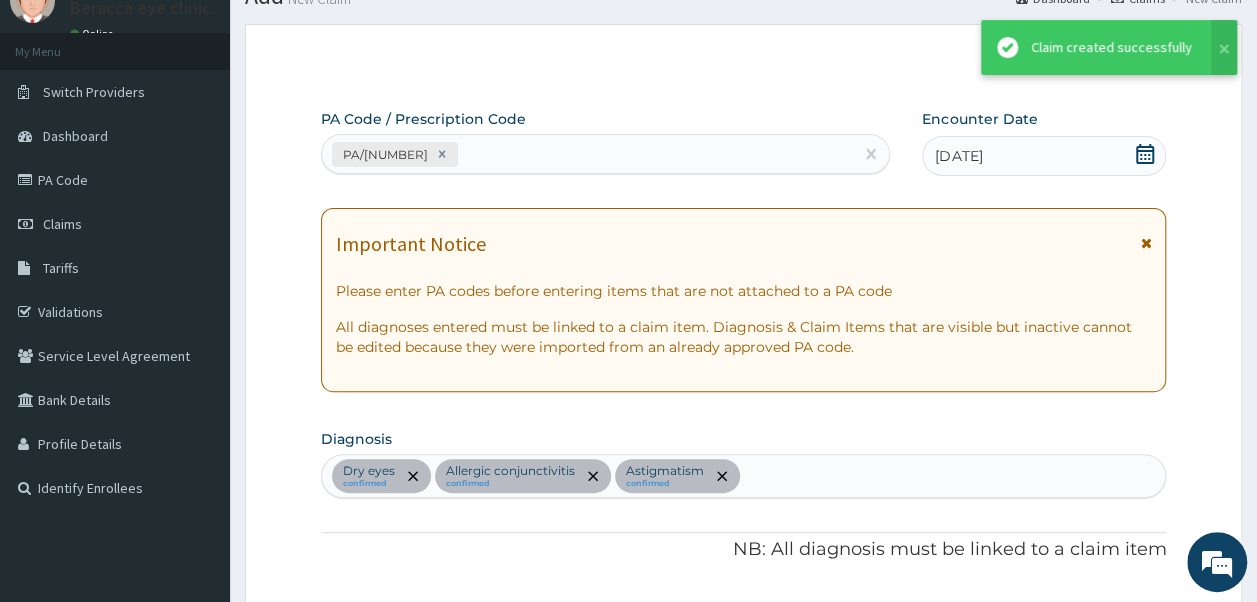 scroll, scrollTop: 1242, scrollLeft: 0, axis: vertical 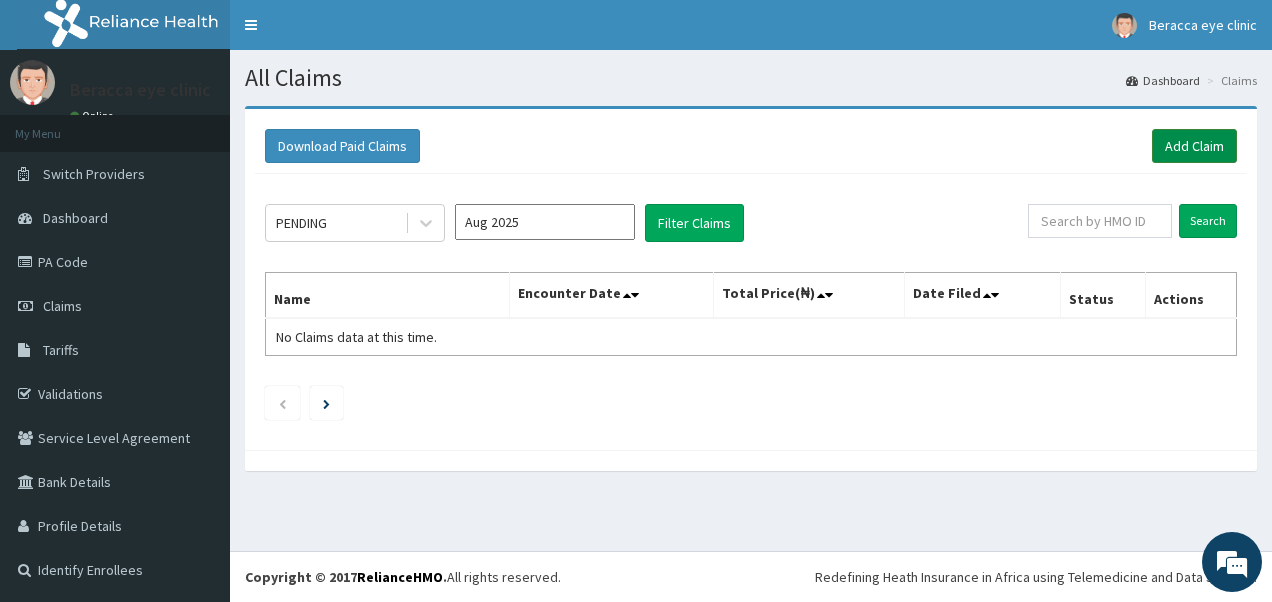 click on "Add Claim" at bounding box center [1194, 146] 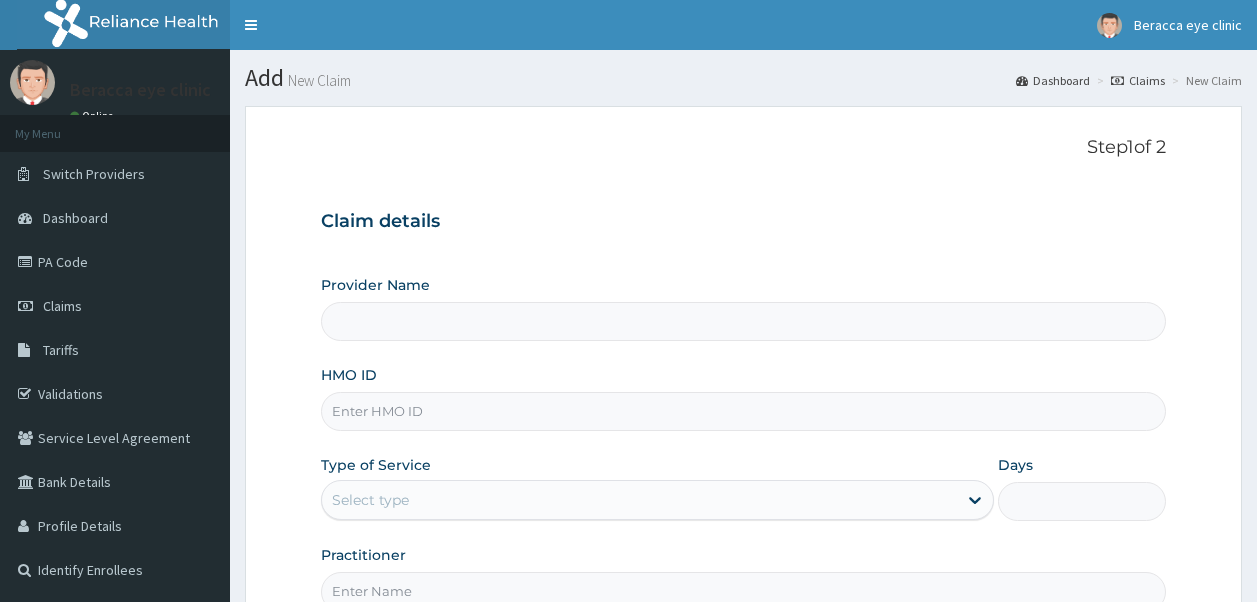 scroll, scrollTop: 0, scrollLeft: 0, axis: both 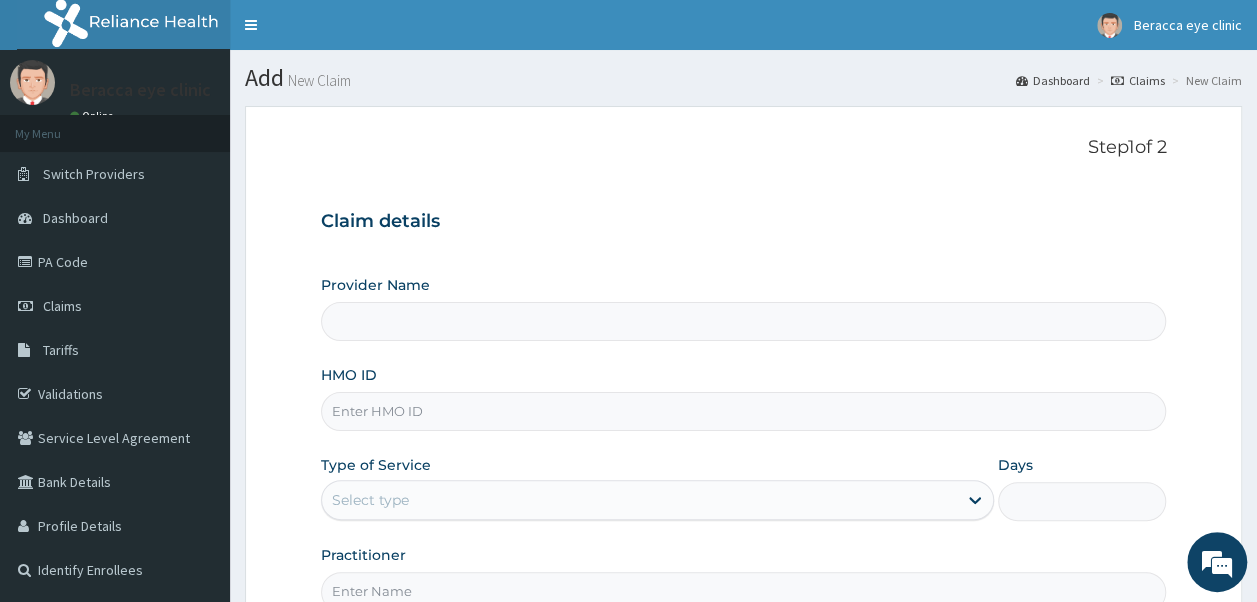 type on "Beracca Eye Clinic Limited- Port harcourt" 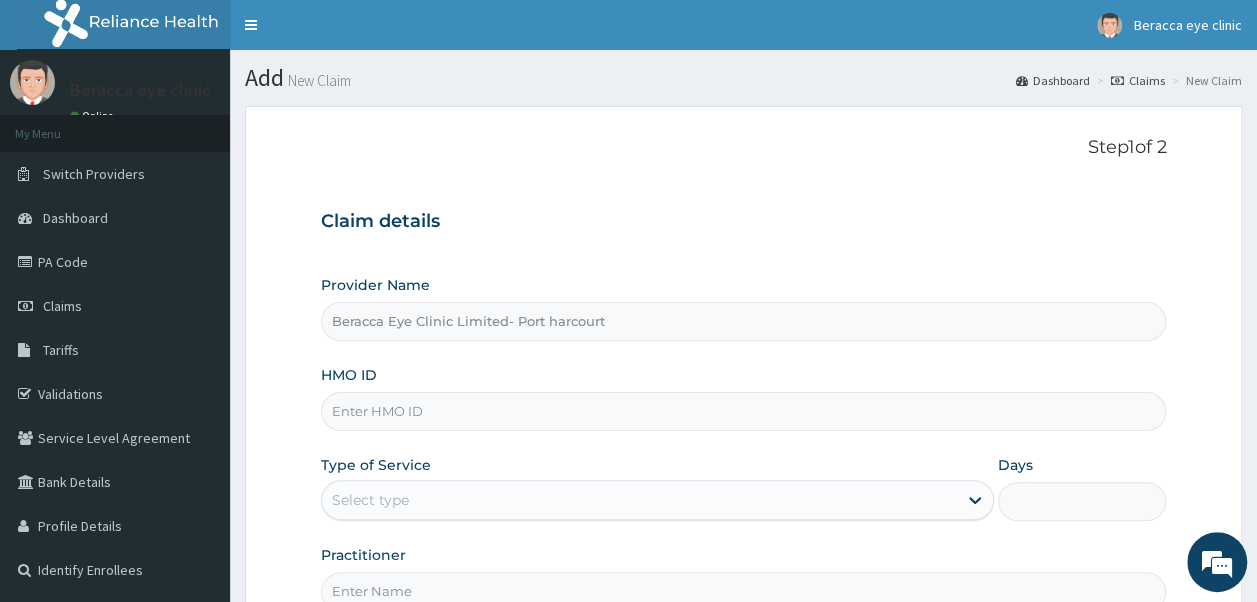 click on "HMO ID" at bounding box center (744, 411) 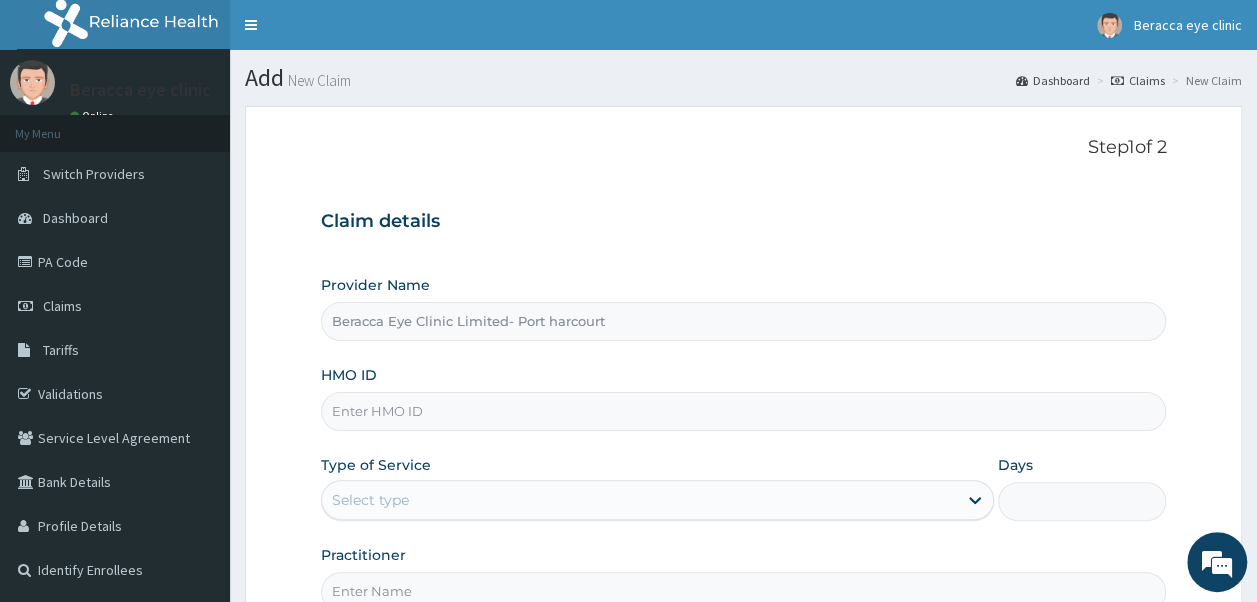 scroll, scrollTop: 0, scrollLeft: 0, axis: both 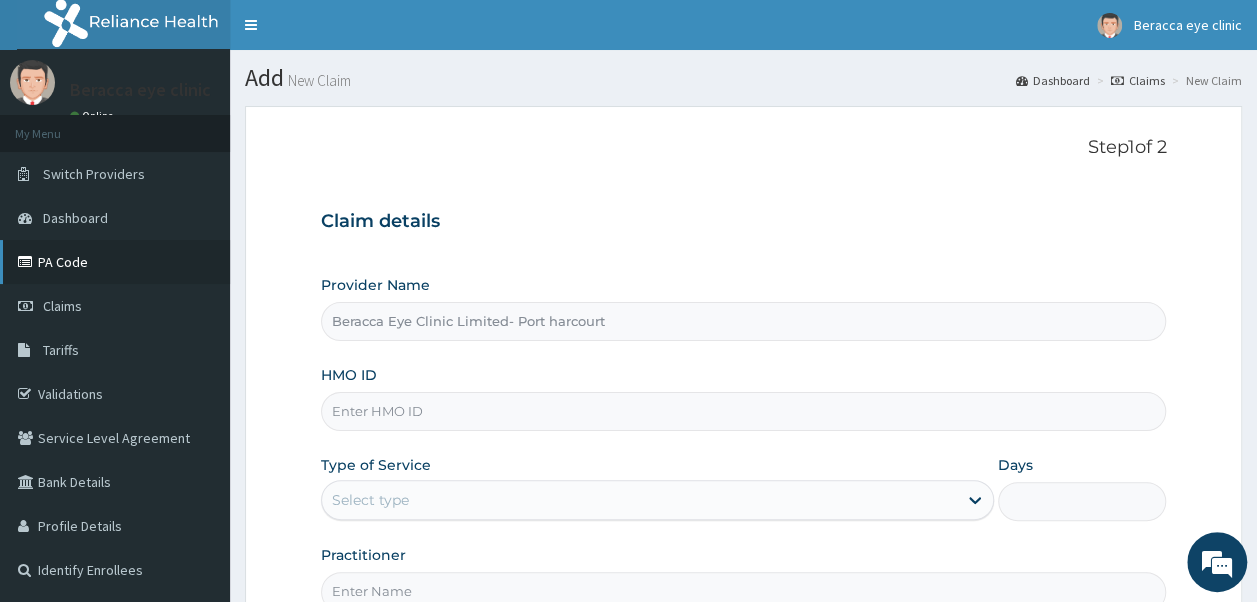 click on "PA Code" at bounding box center [115, 262] 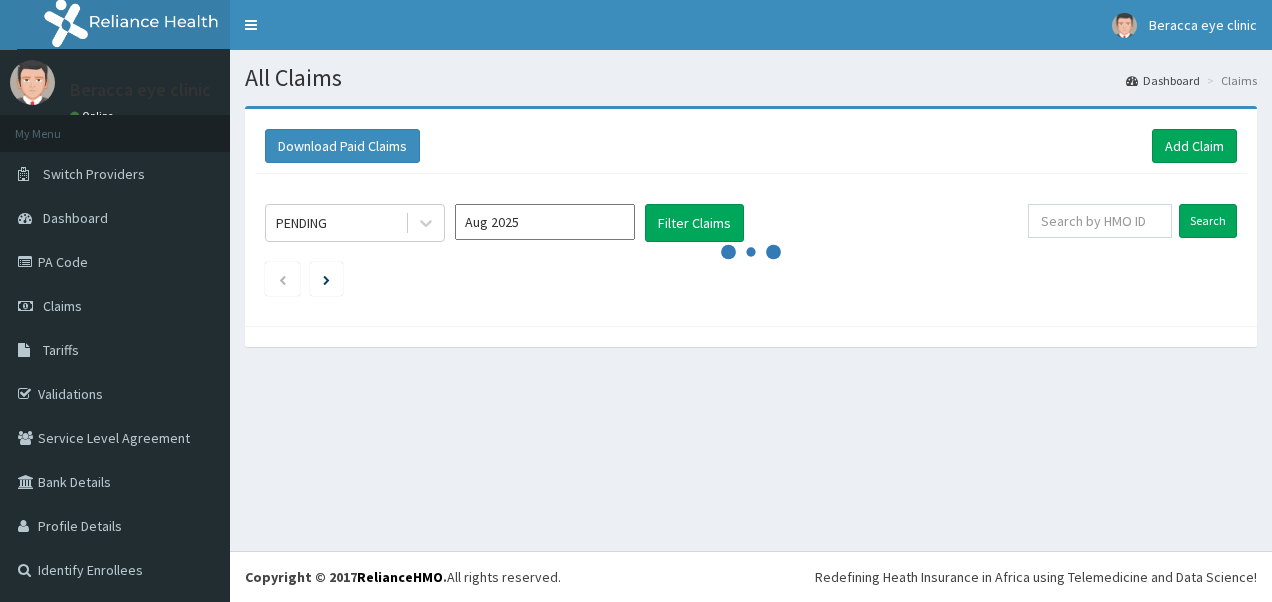 scroll, scrollTop: 0, scrollLeft: 0, axis: both 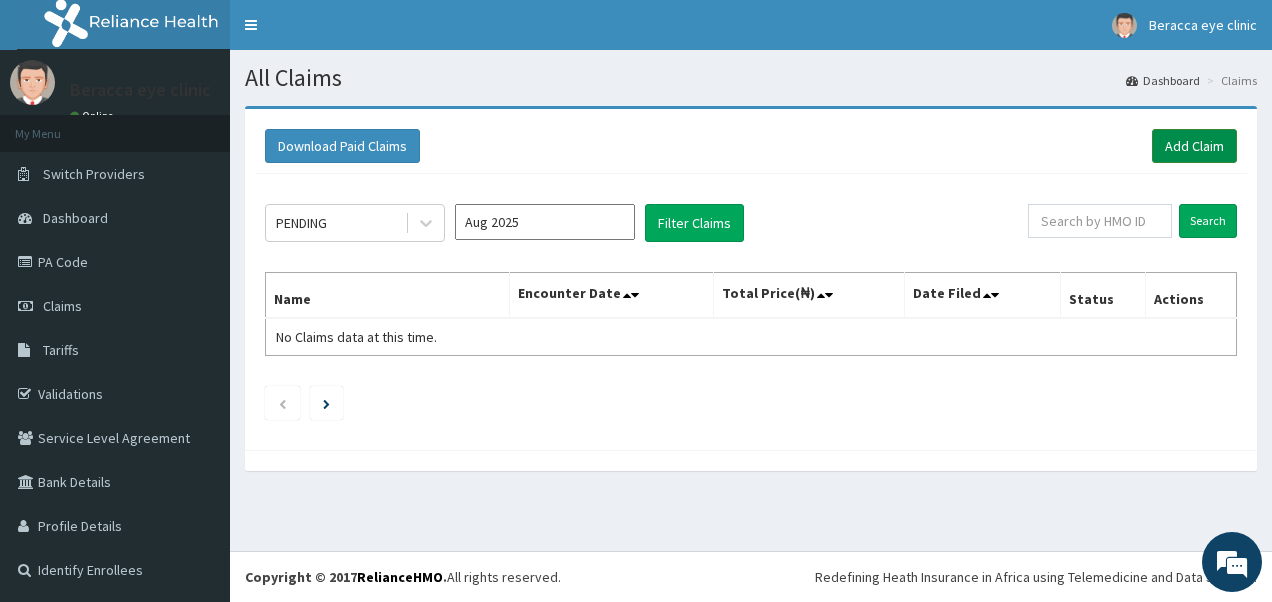click on "Add Claim" at bounding box center (1194, 146) 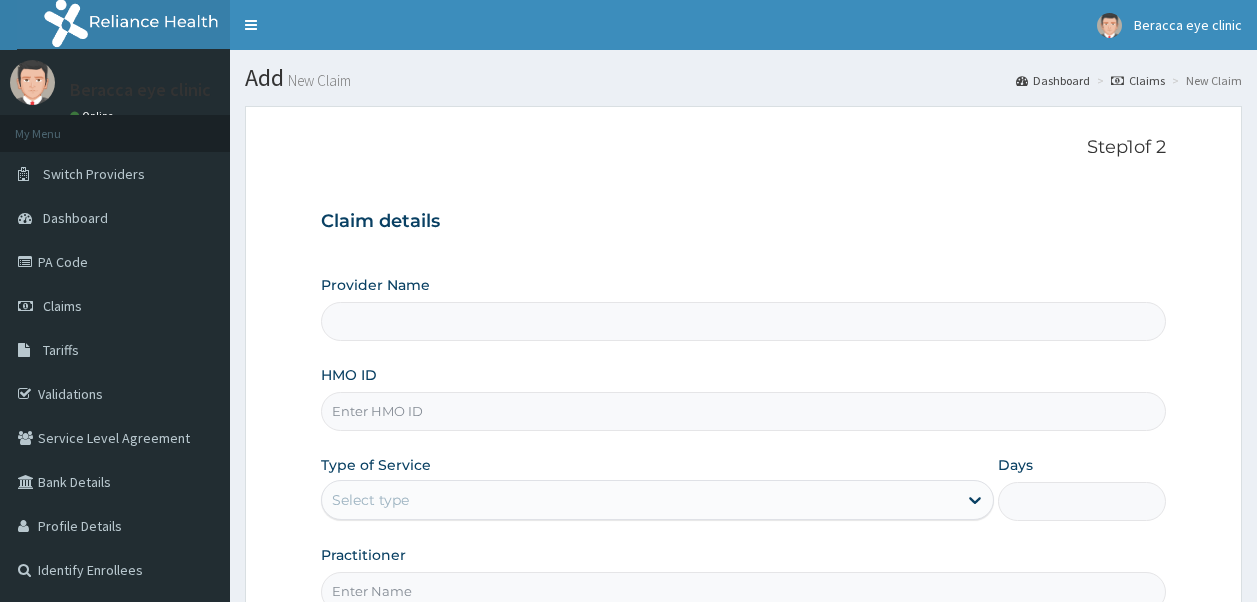 scroll, scrollTop: 0, scrollLeft: 0, axis: both 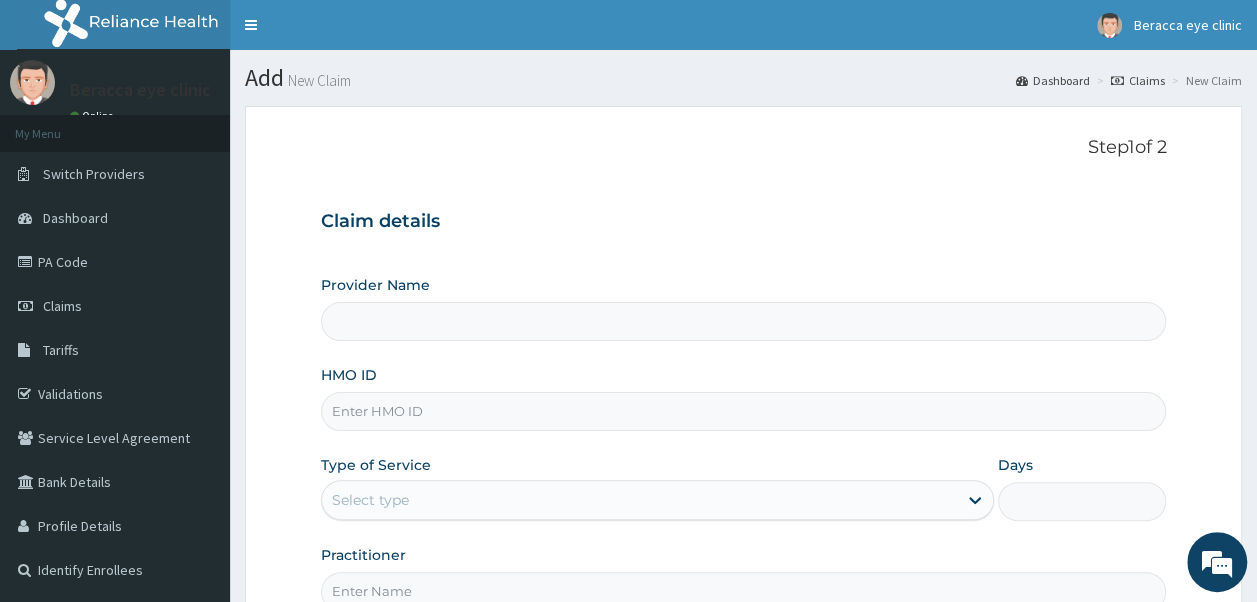 type on "Beracca Eye Clinic Limited- Port harcourt" 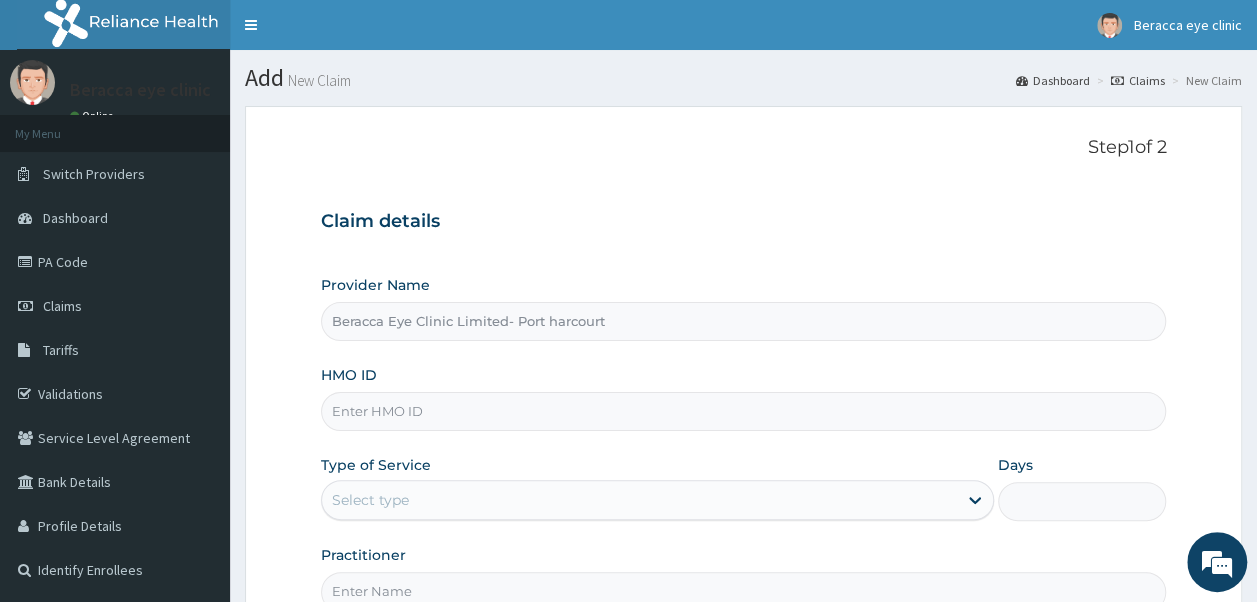 click on "HMO ID" at bounding box center (744, 411) 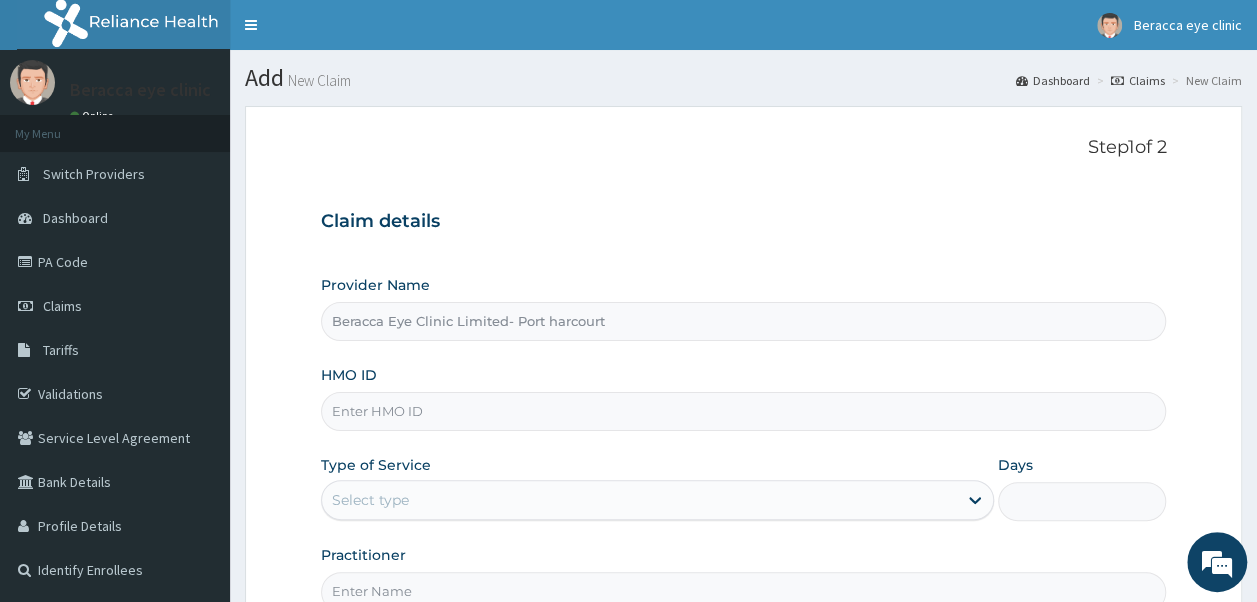 scroll, scrollTop: 0, scrollLeft: 0, axis: both 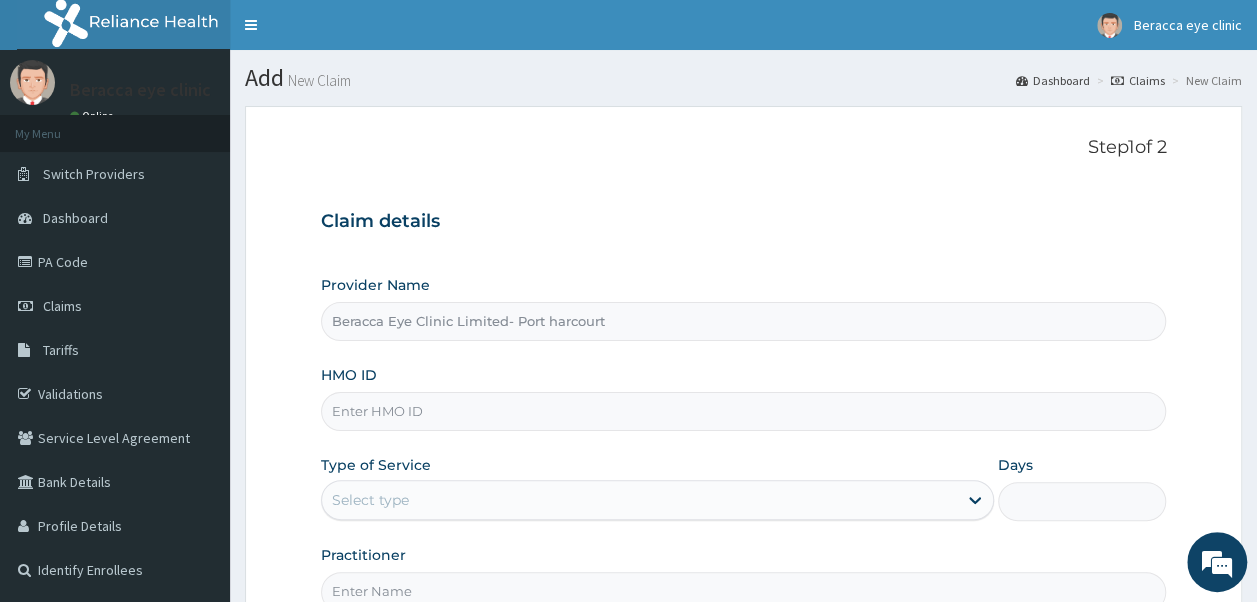 type on "a" 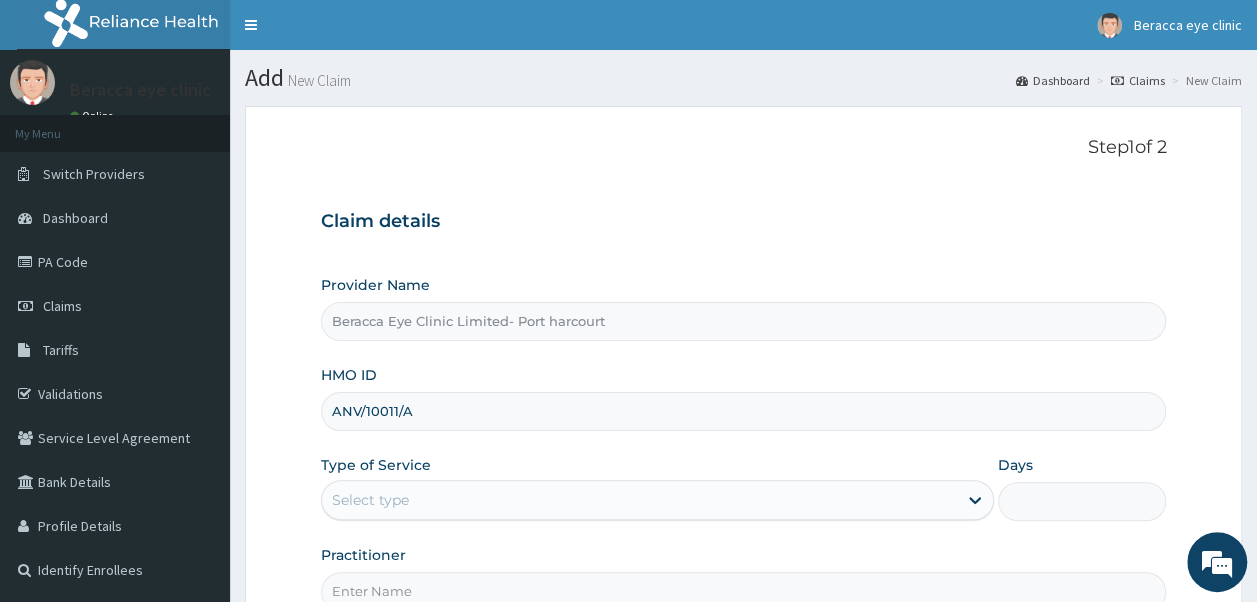 type on "ANV/10011/A" 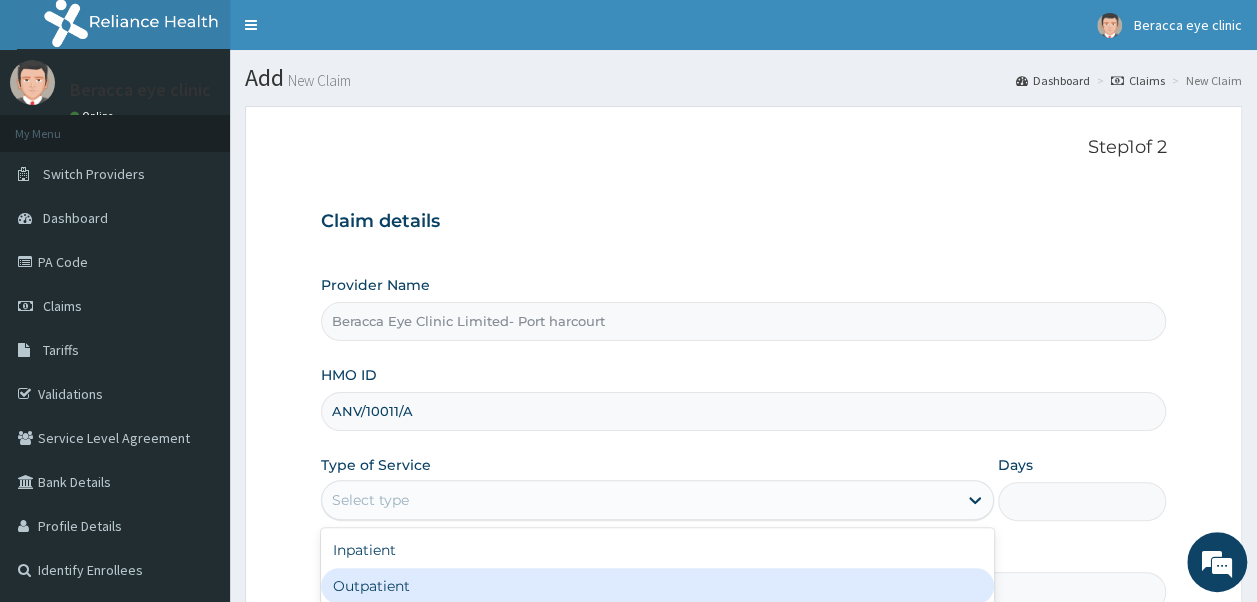 click on "Outpatient" at bounding box center (657, 586) 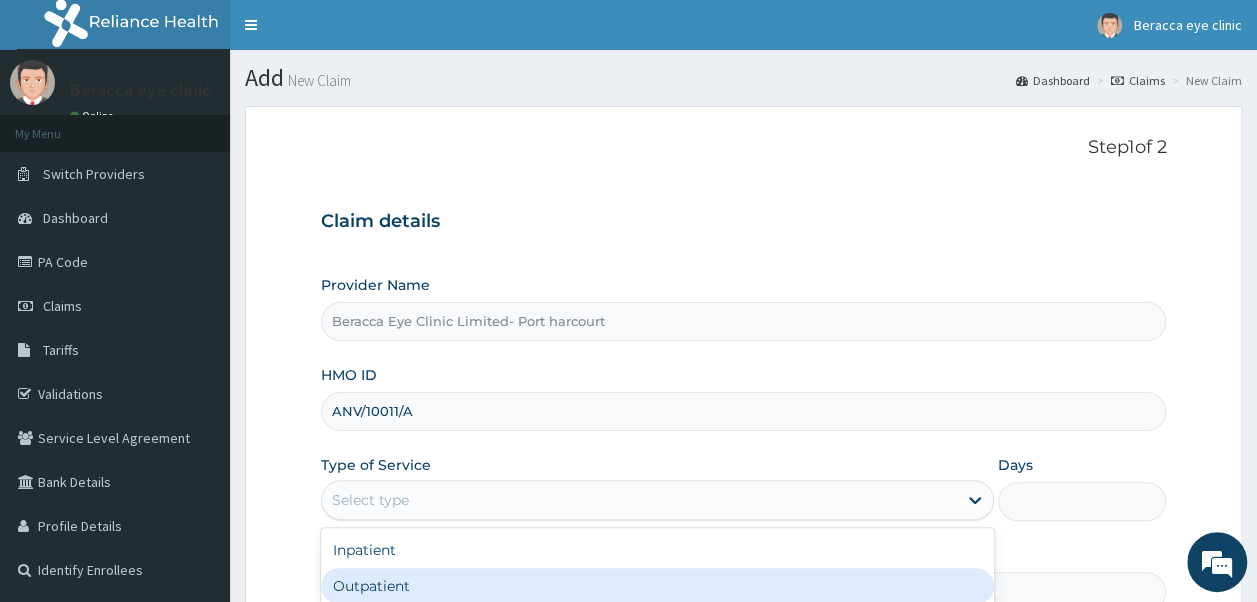 type on "1" 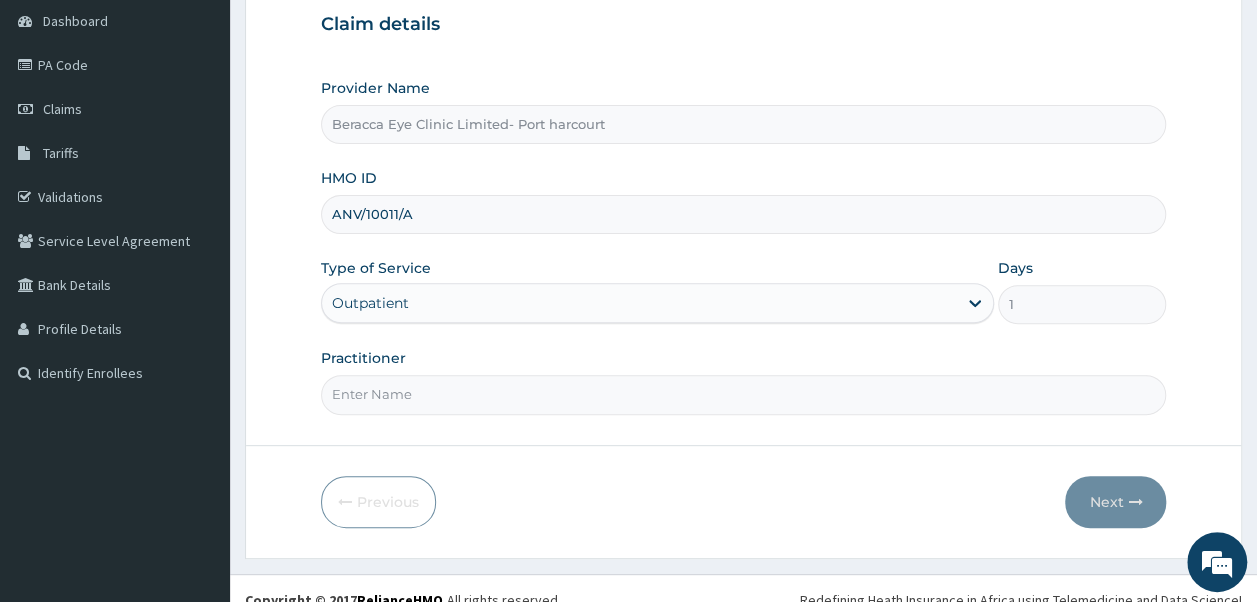 scroll, scrollTop: 216, scrollLeft: 0, axis: vertical 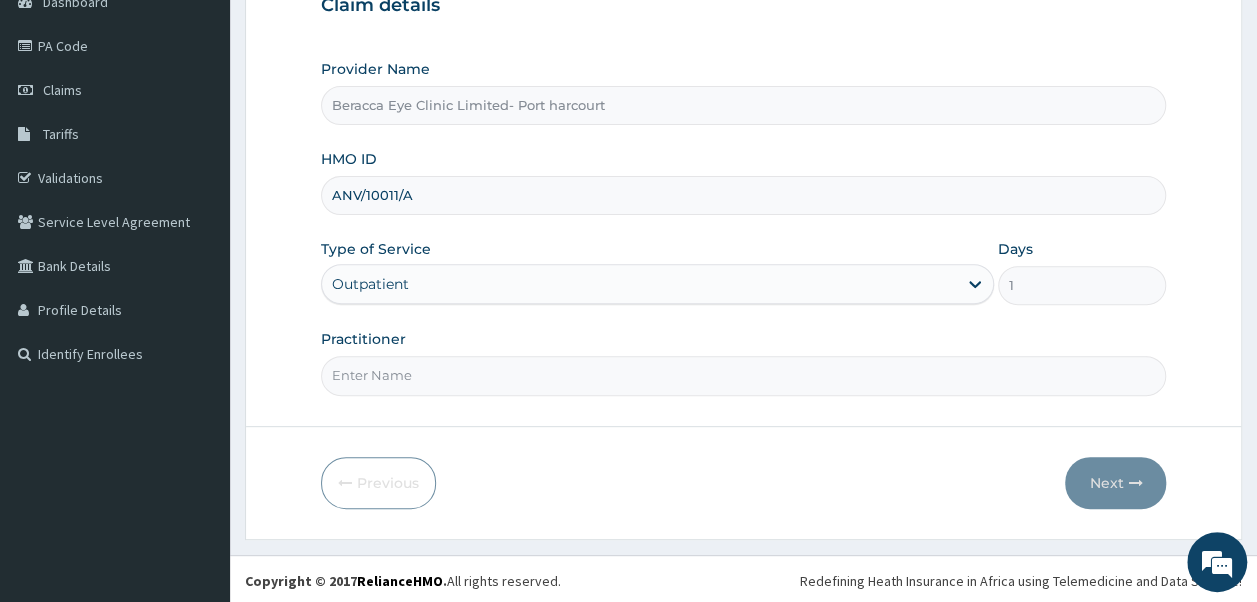click on "Practitioner" at bounding box center (744, 375) 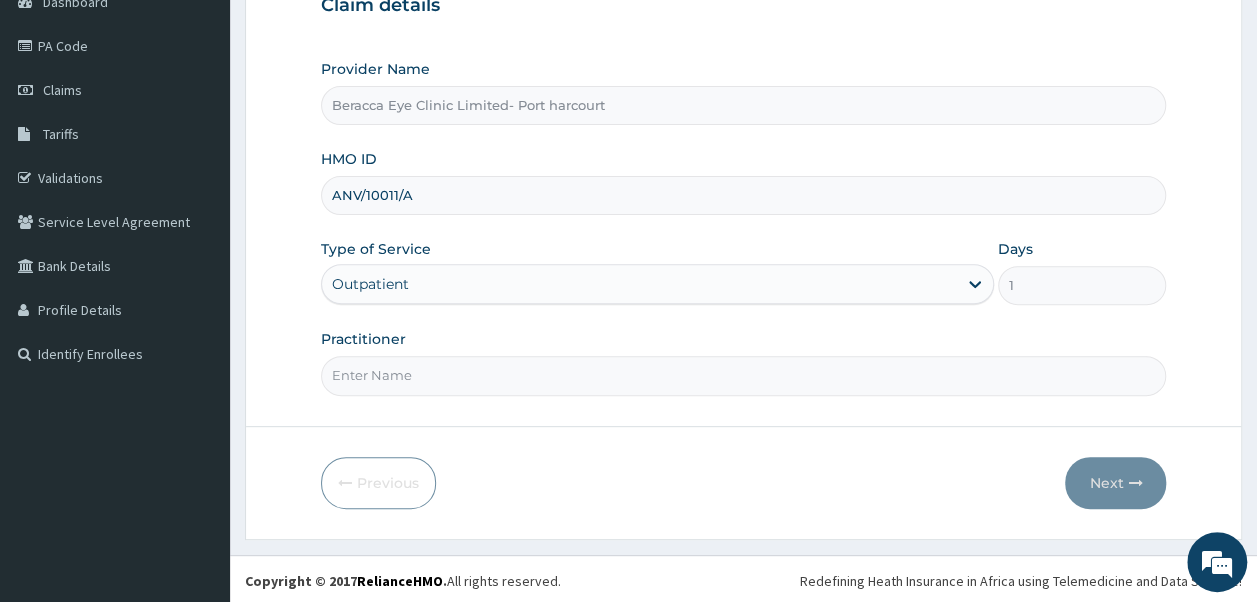type on "DR.GAIL" 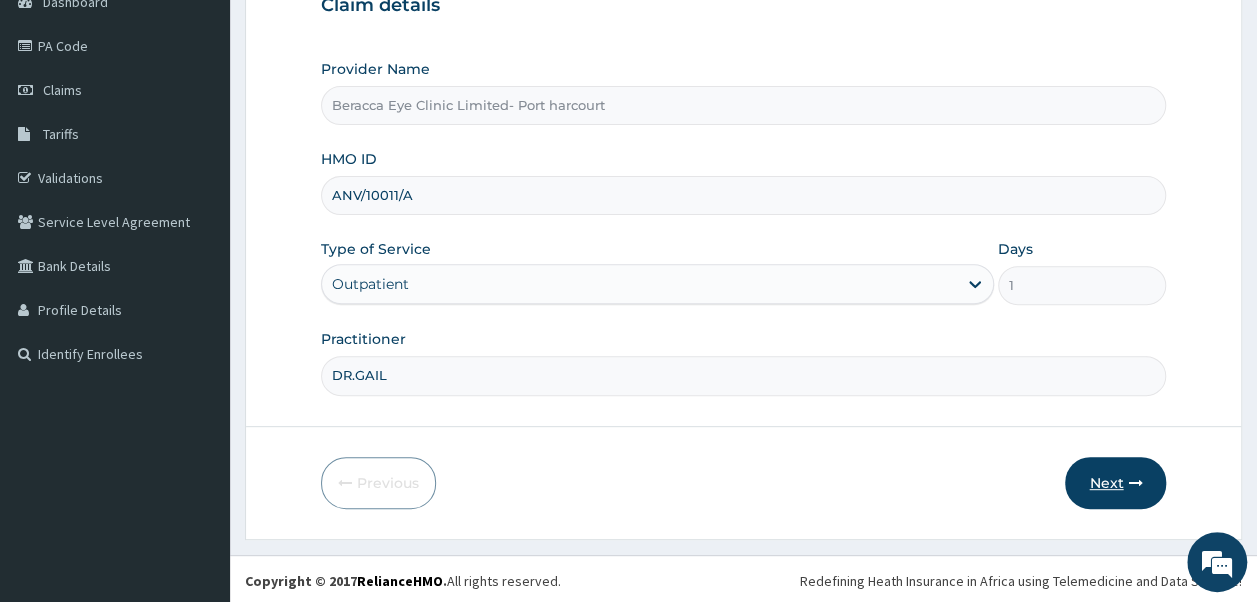 click on "Next" at bounding box center (1115, 483) 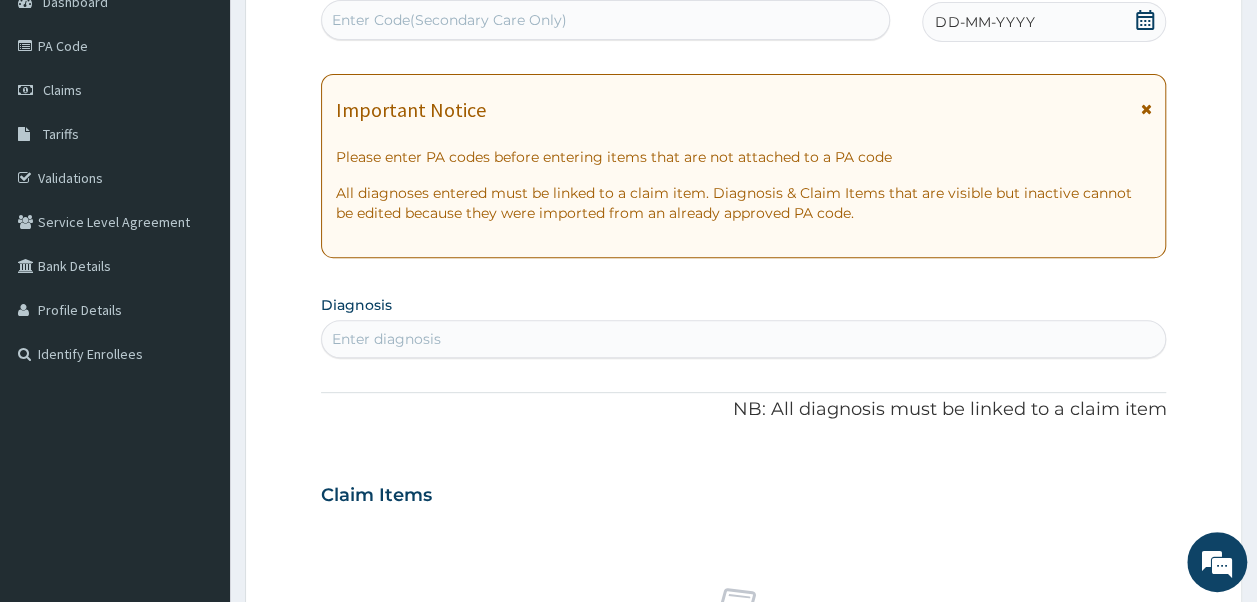 scroll, scrollTop: 742, scrollLeft: 0, axis: vertical 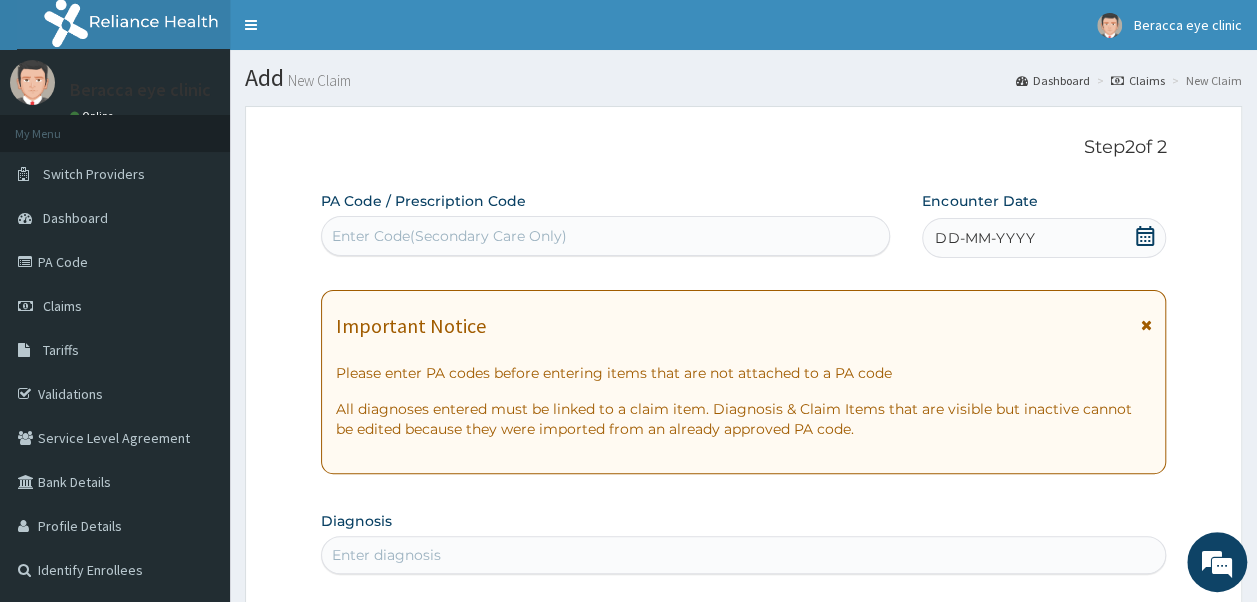 click on "Enter Code(Secondary Care Only)" at bounding box center (449, 236) 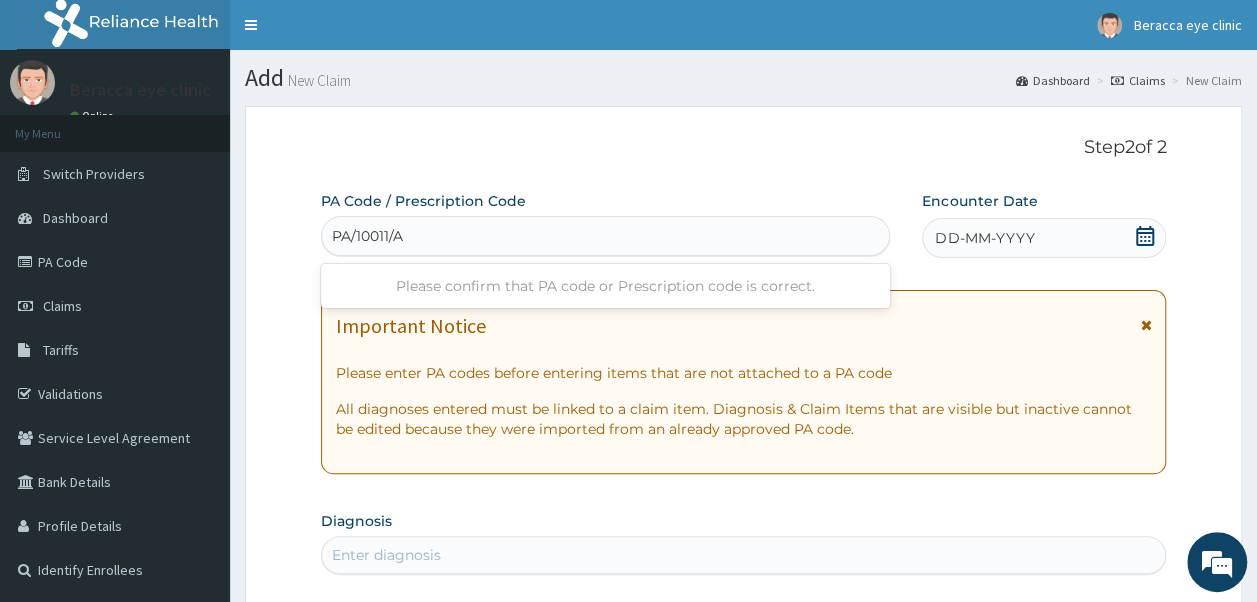 type on "PA/10011/A" 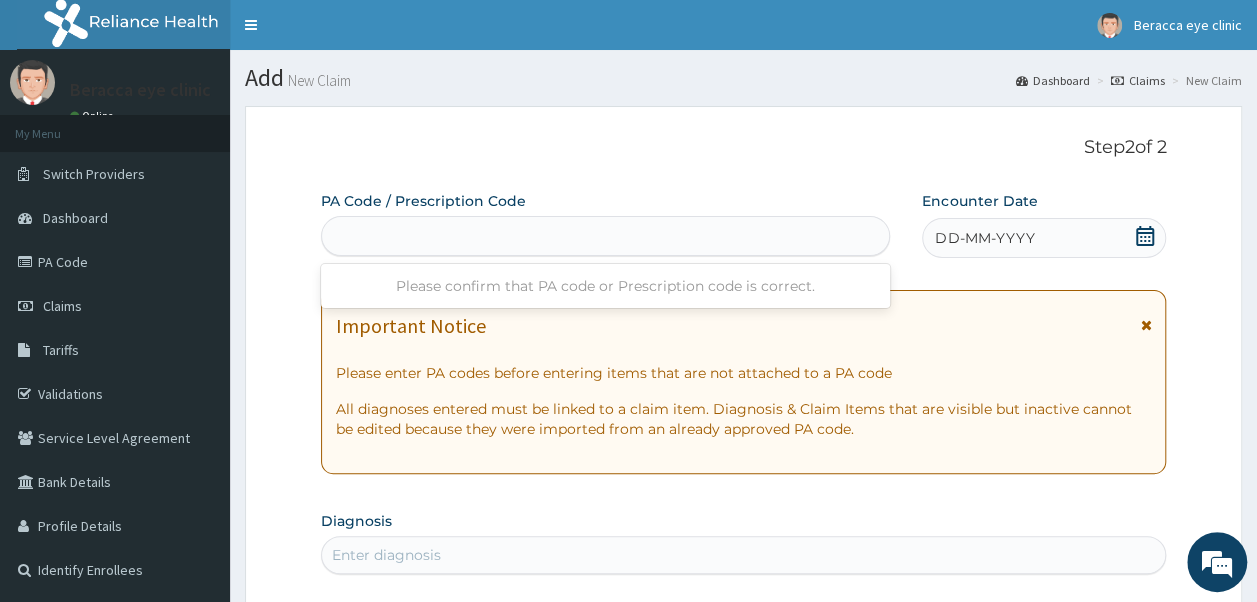 click on "Step  2  of 2" at bounding box center (744, 148) 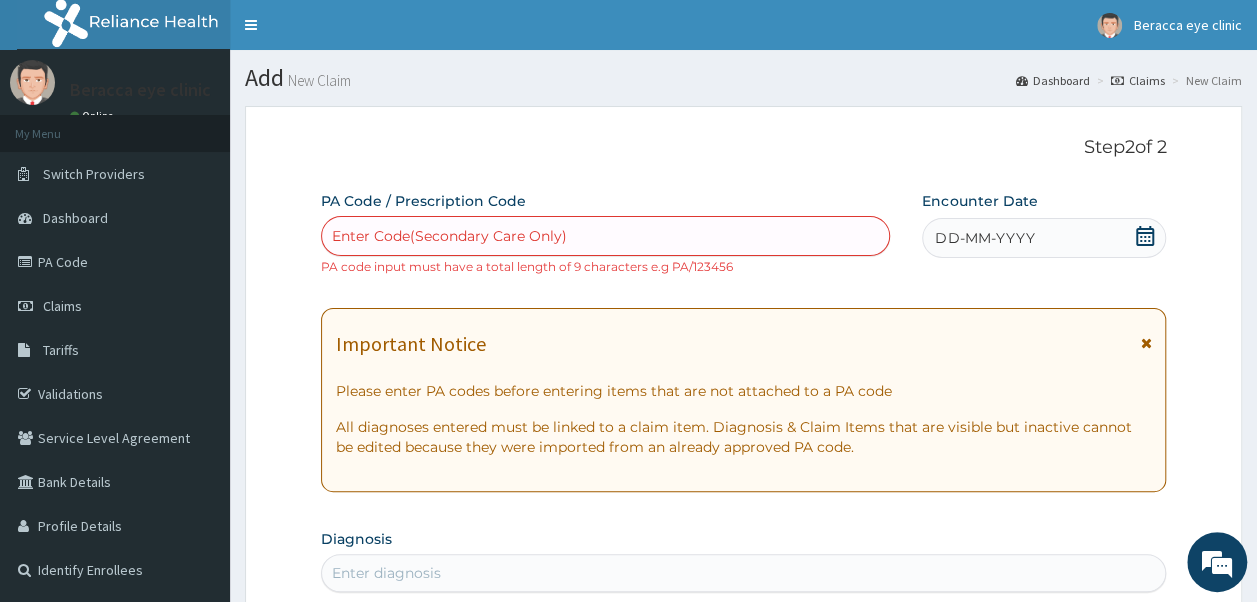click on "Enter Code(Secondary Care Only)" at bounding box center (606, 236) 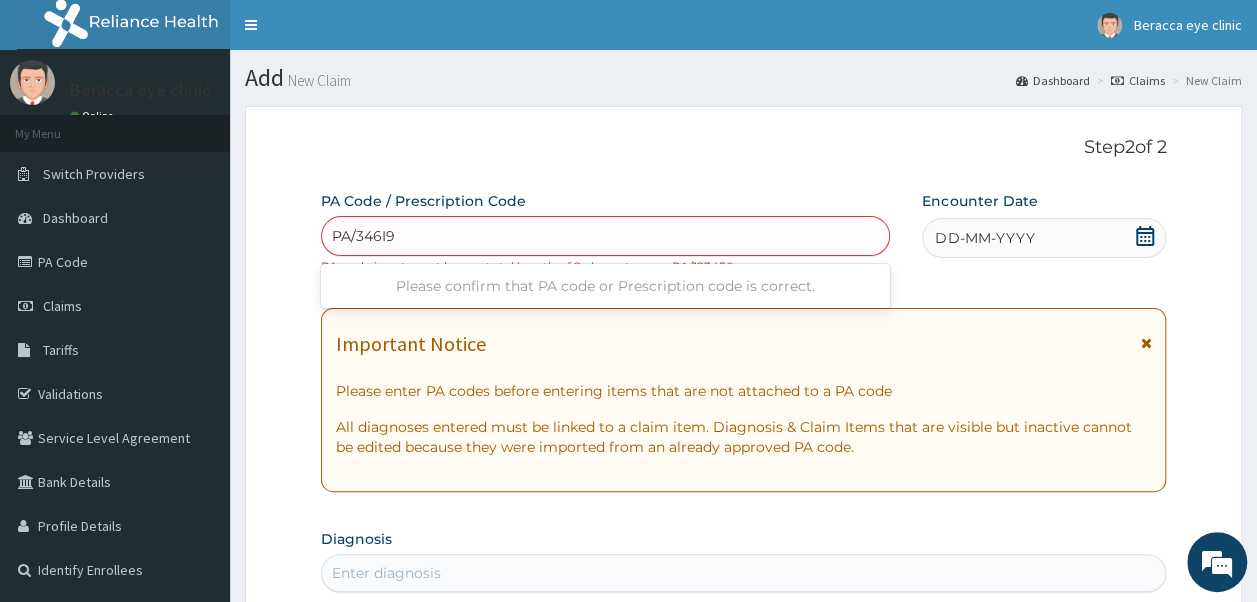 type on "PA/346I9F" 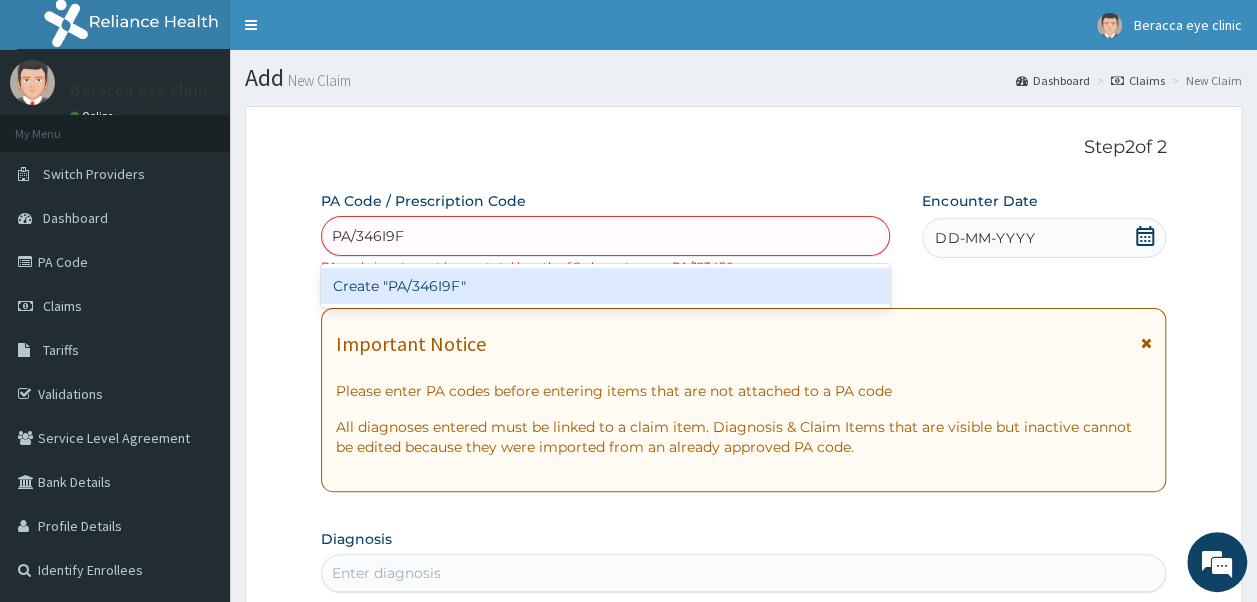 click on "Create "PA/346I9F"" at bounding box center (606, 286) 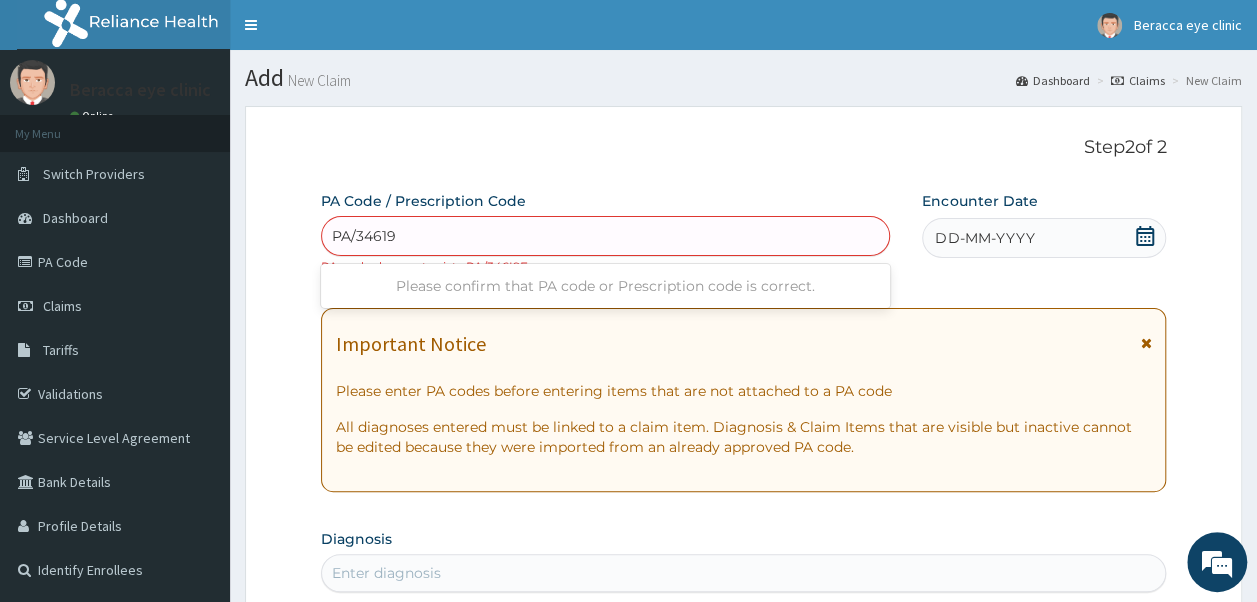 type on "PA/34619F" 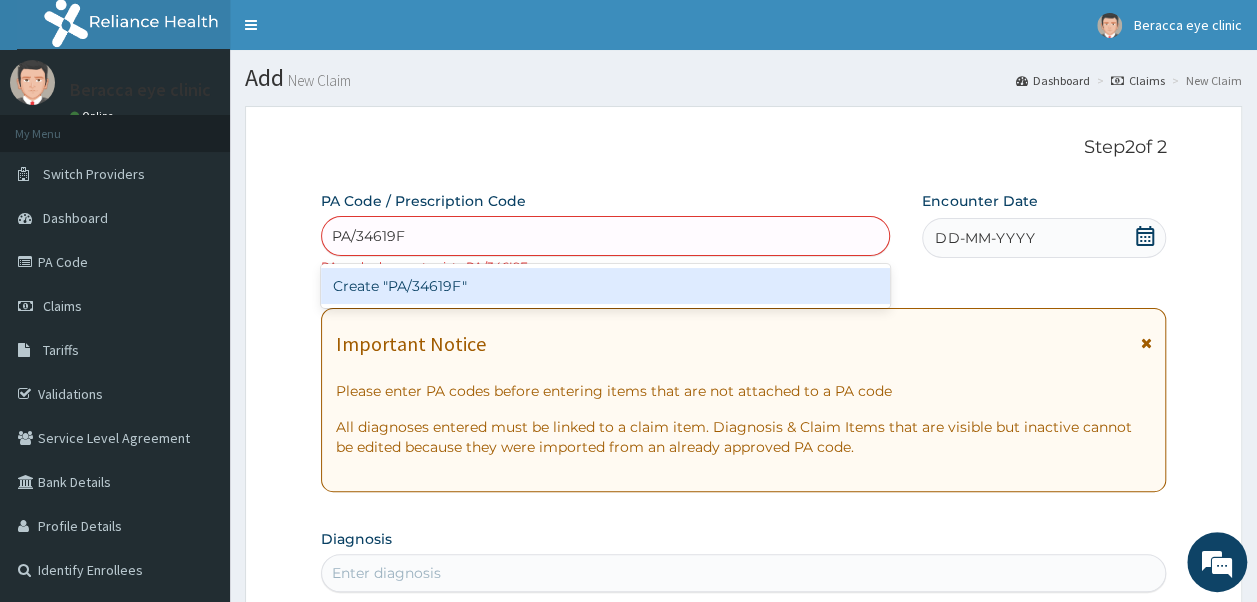 click on "Create "PA/34619F"" at bounding box center [606, 286] 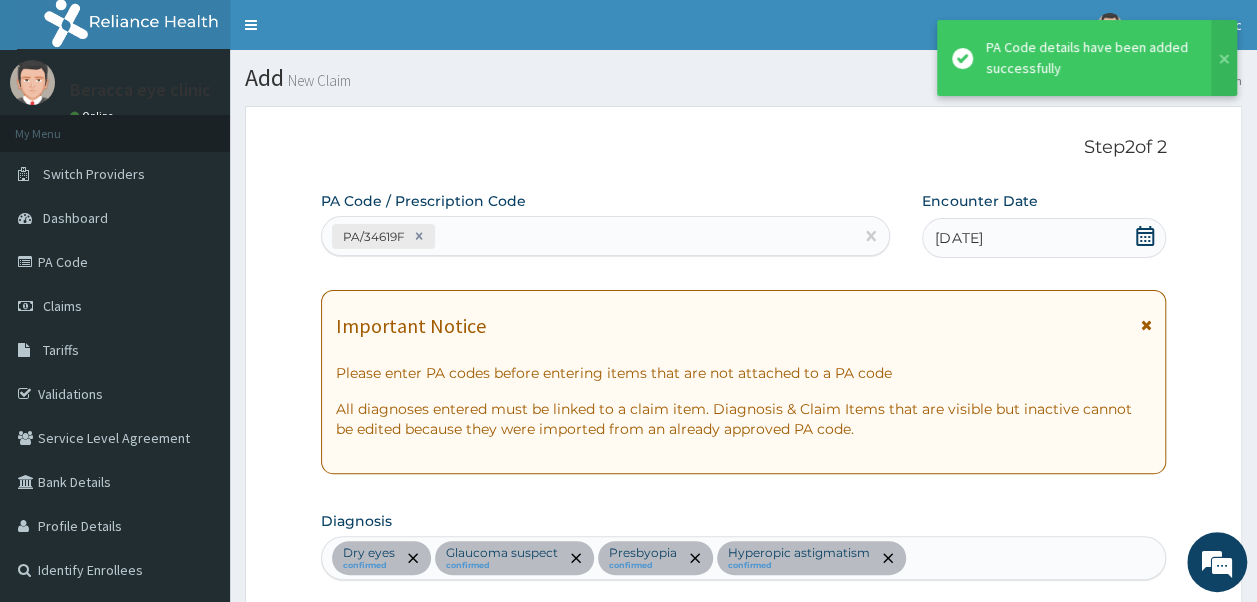 scroll, scrollTop: 1154, scrollLeft: 0, axis: vertical 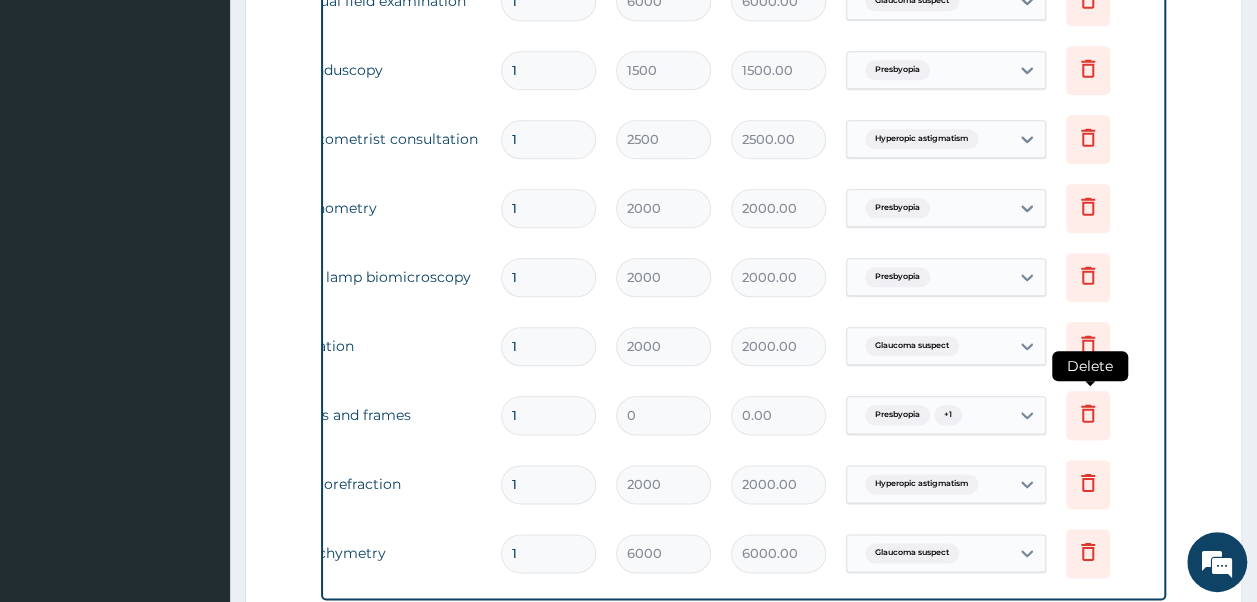 click 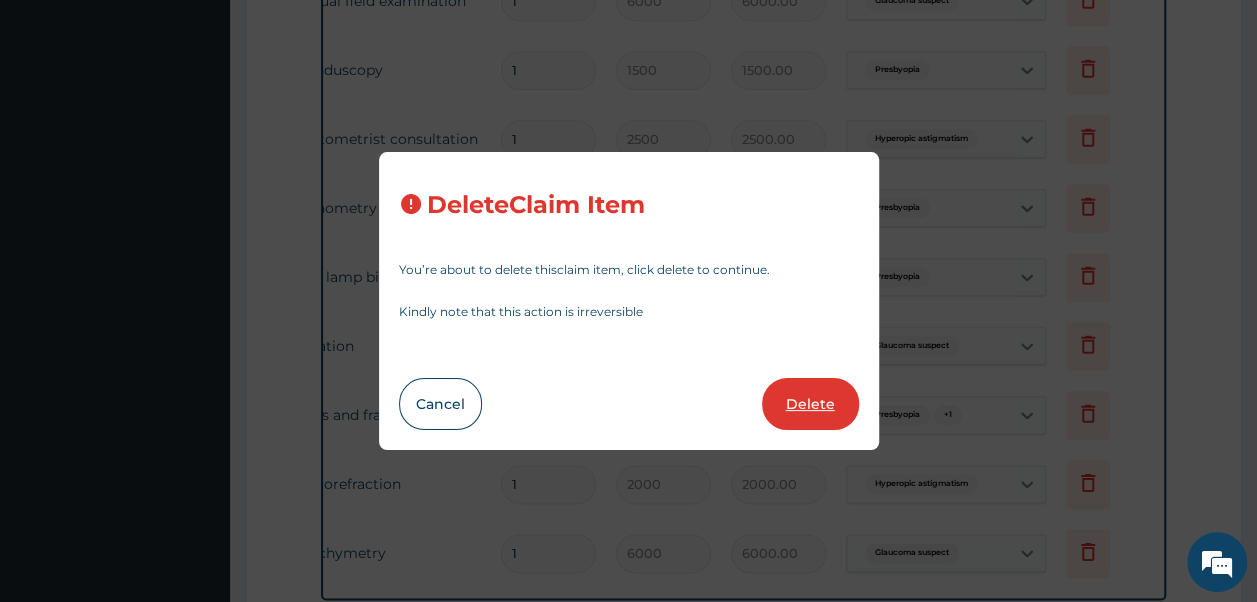 click on "Delete" at bounding box center [810, 404] 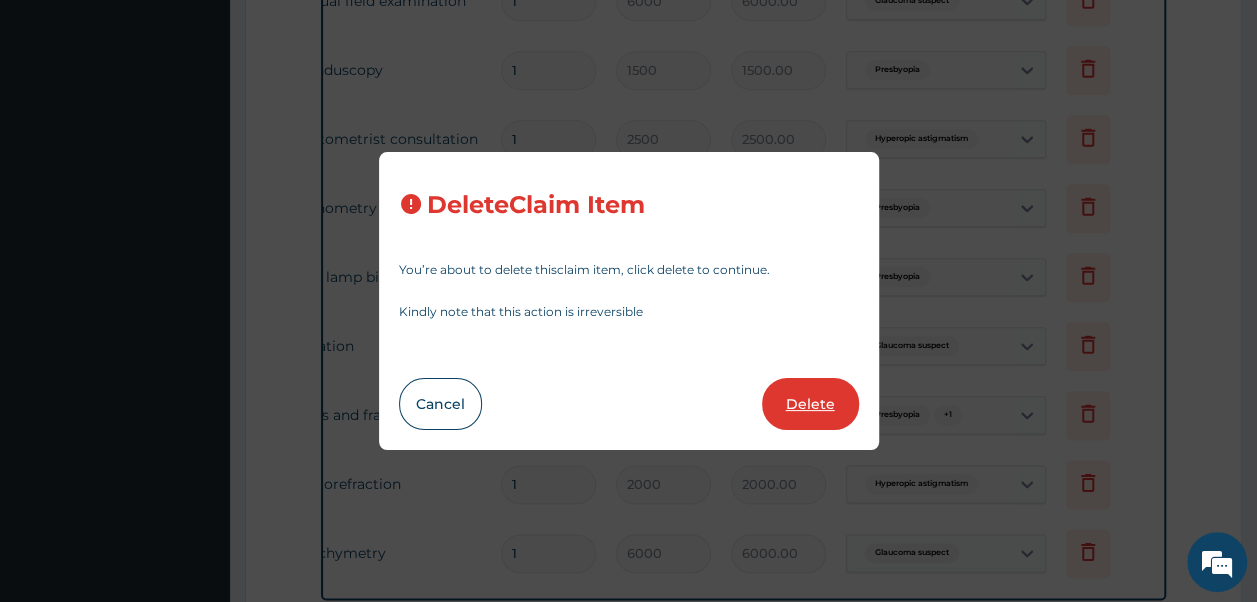 type on "2000.00" 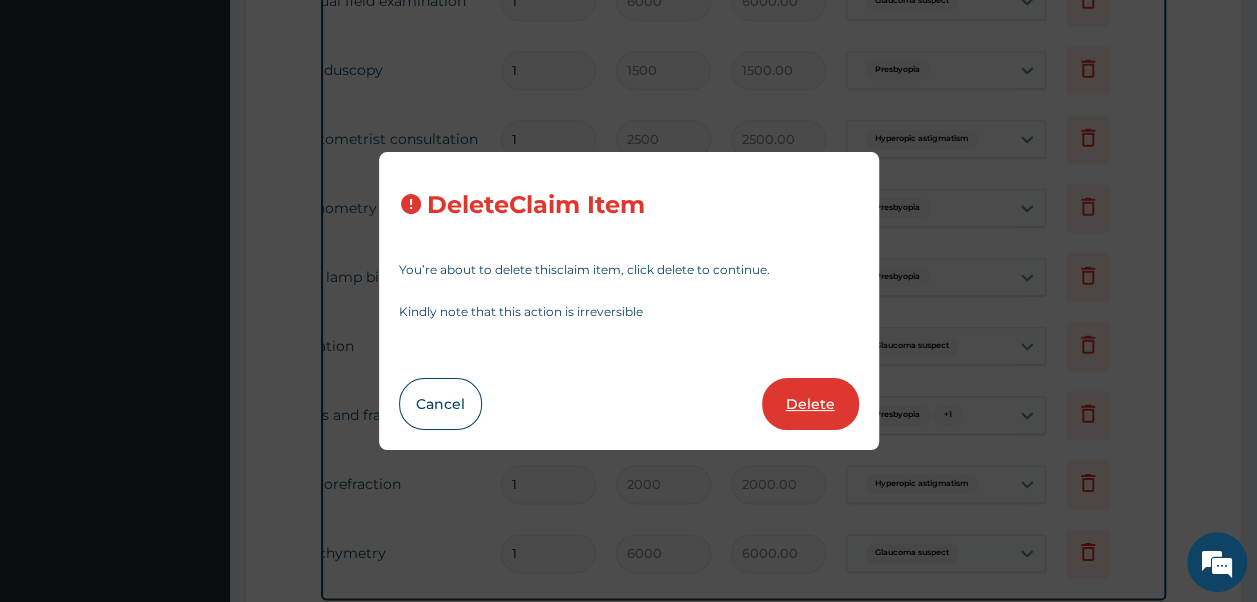 type on "6000" 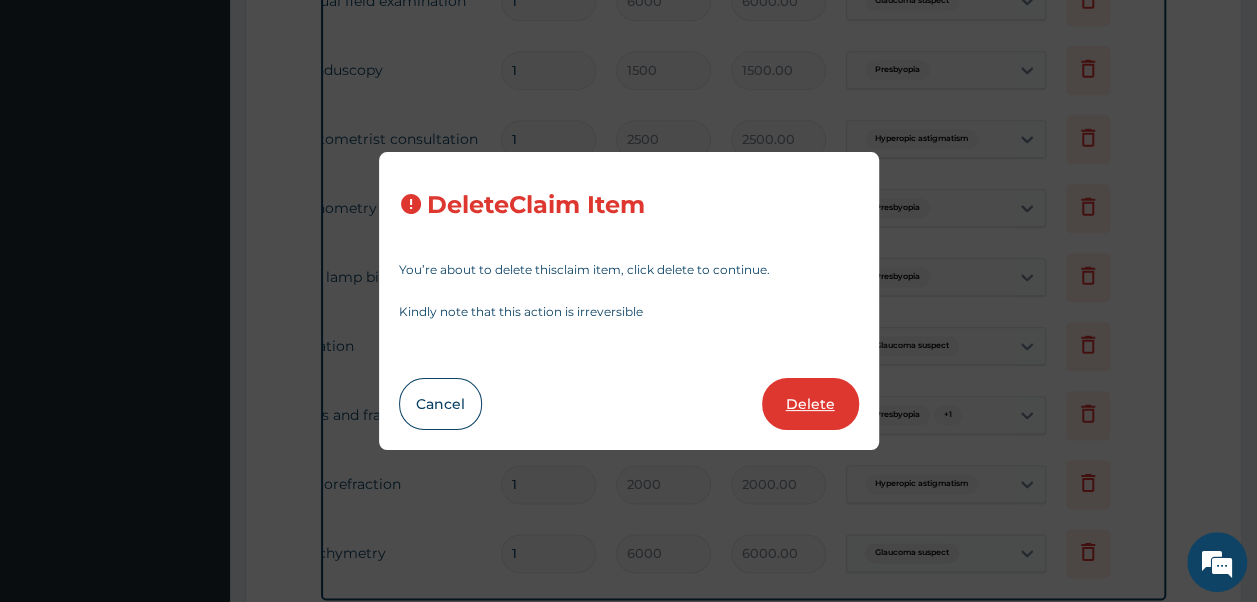 type on "6000.00" 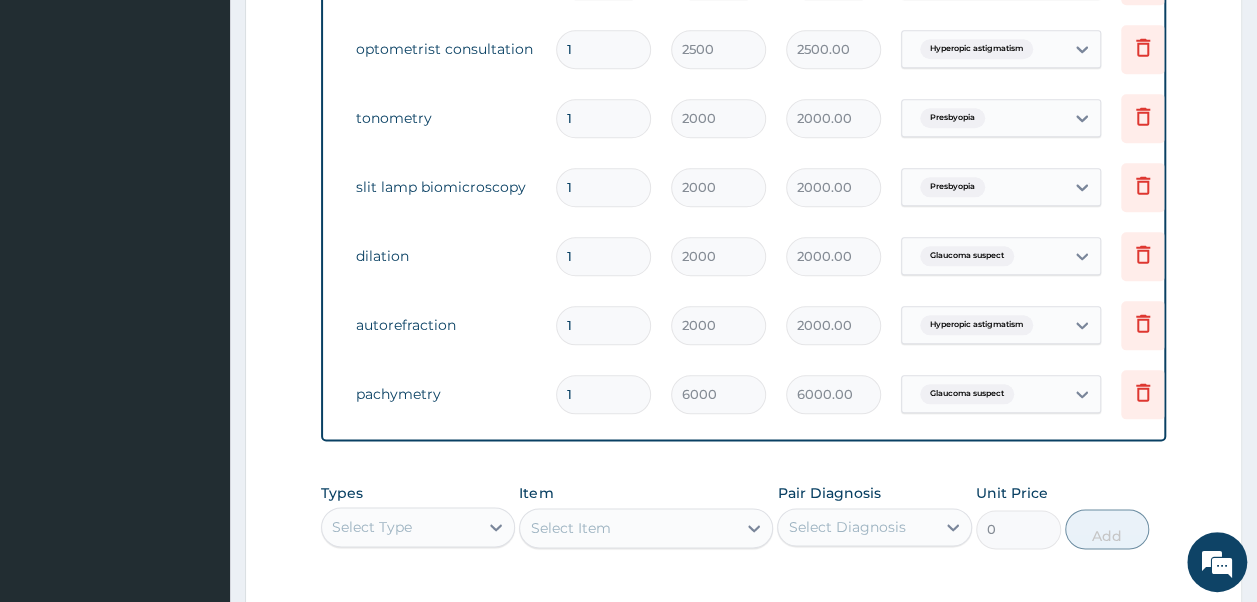 scroll, scrollTop: 0, scrollLeft: 27, axis: horizontal 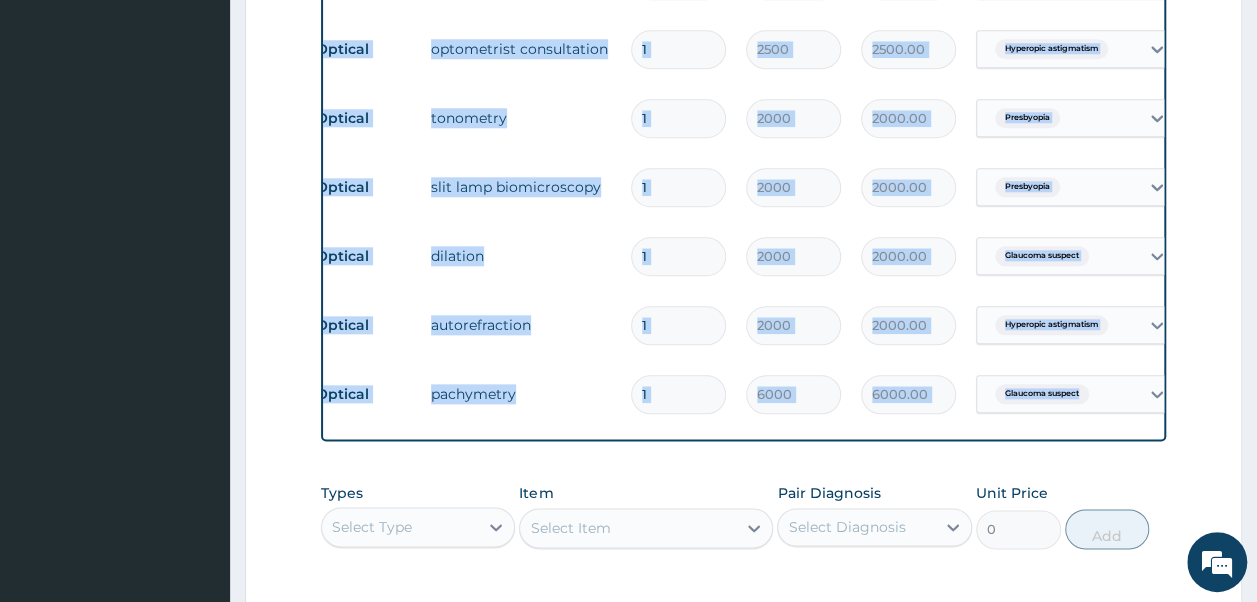 drag, startPoint x: 884, startPoint y: 455, endPoint x: 1082, endPoint y: 406, distance: 203.97304 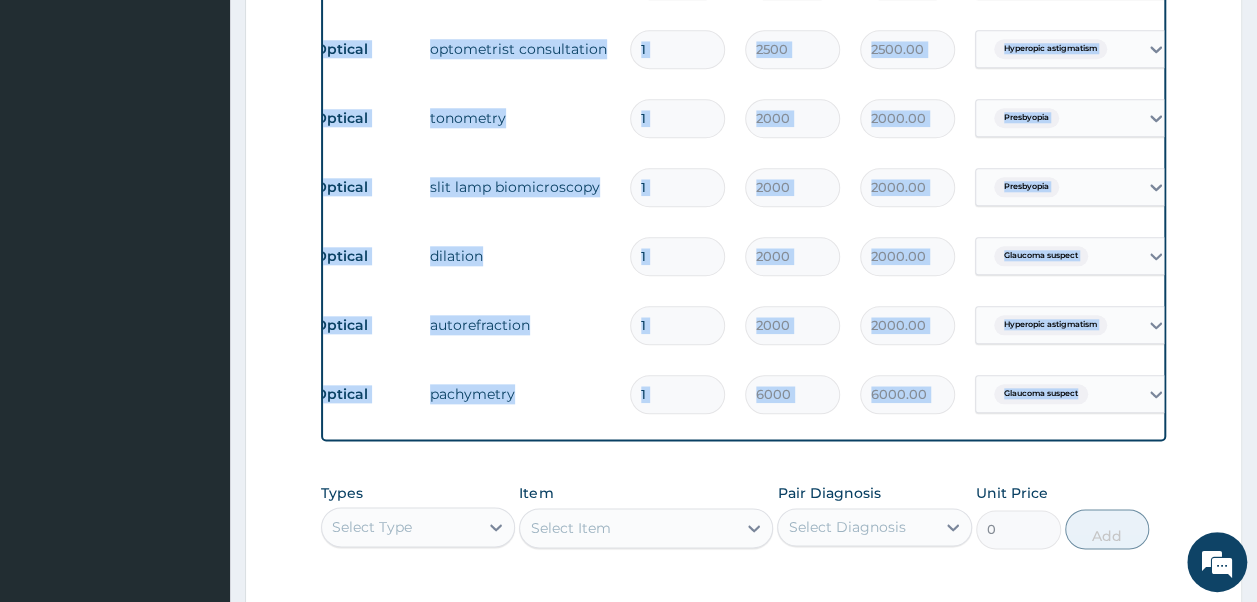 scroll, scrollTop: 0, scrollLeft: 157, axis: horizontal 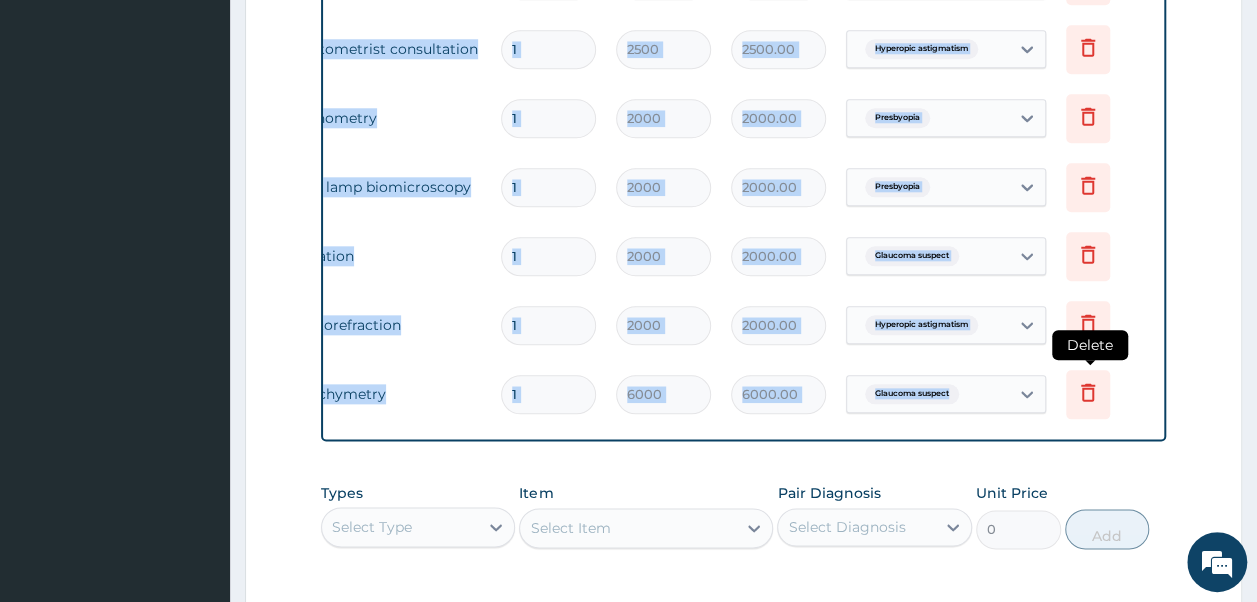 click 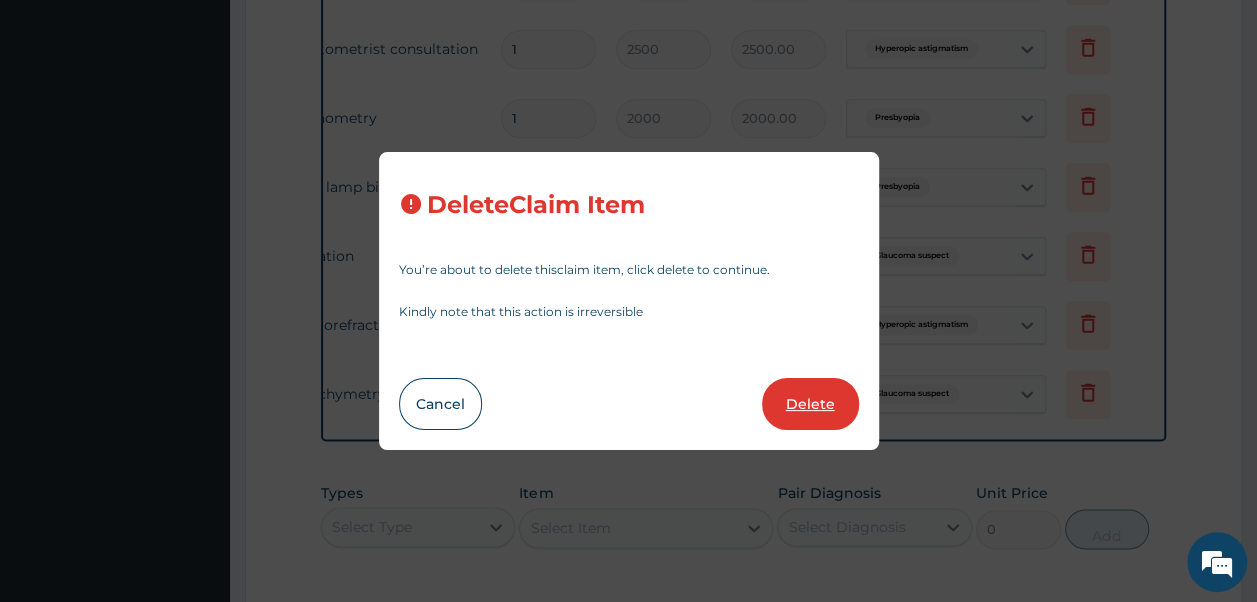 click on "Delete" at bounding box center (810, 404) 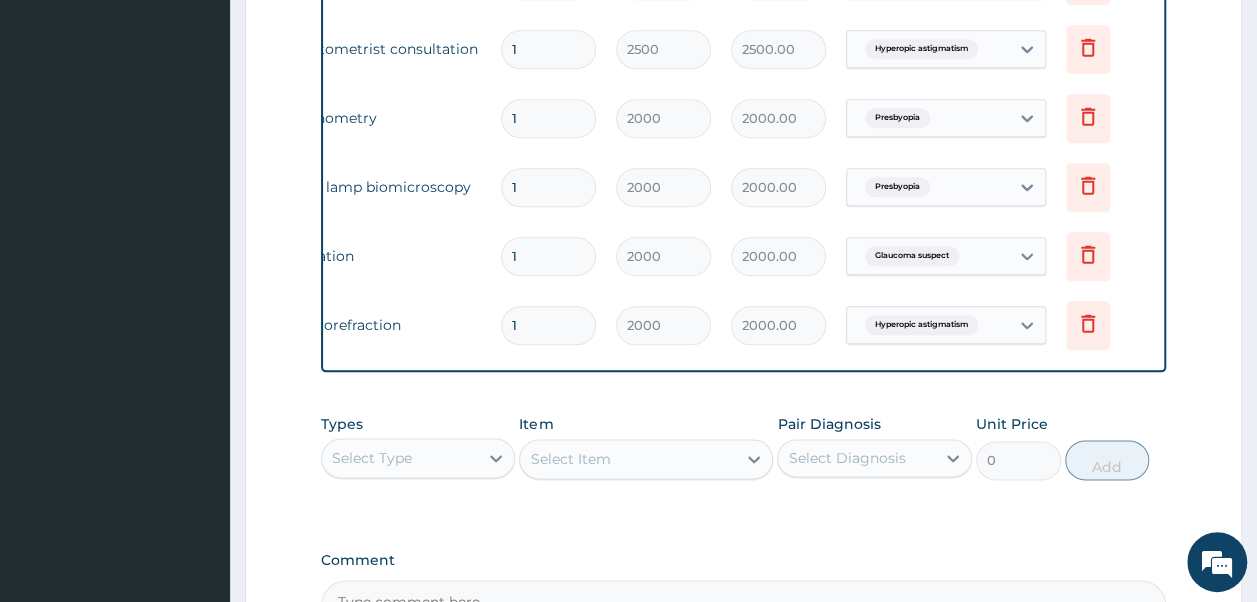 scroll, scrollTop: 0, scrollLeft: 123, axis: horizontal 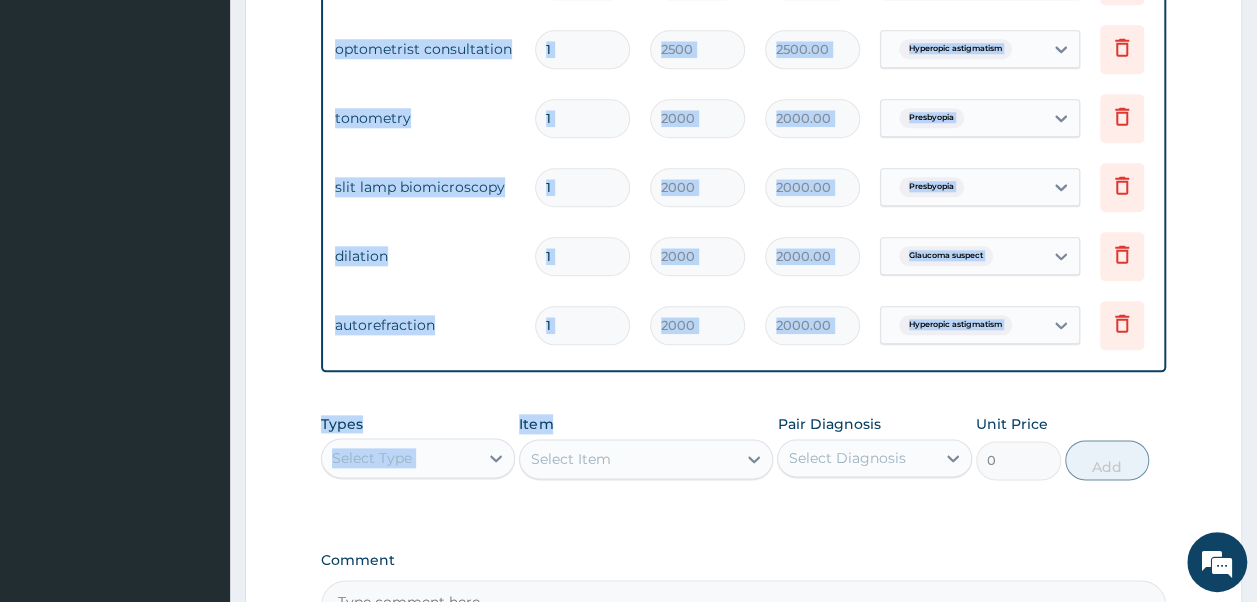 drag, startPoint x: 754, startPoint y: 398, endPoint x: 716, endPoint y: 408, distance: 39.293766 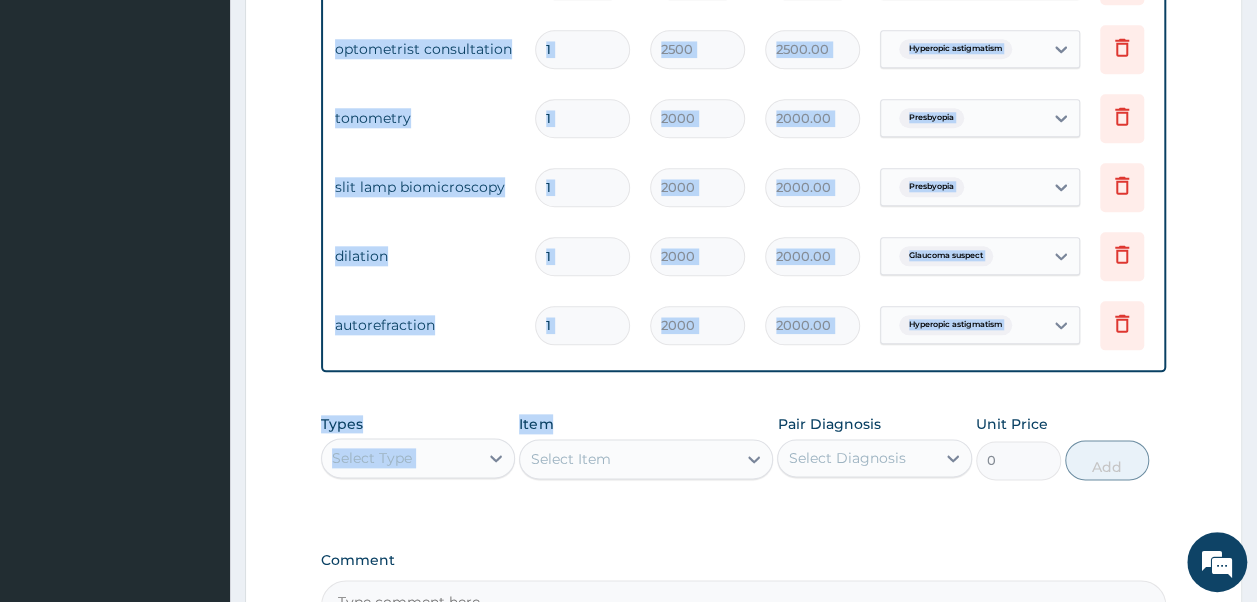 click on "PA code / Prescription Code PA/[NUMBER] Encounter Date [DATE] Important Notice Please enter PA codes before entering items that are not attached to a PA code   All diagnoses entered must be linked to a claim item. Diagnosis & Claim Items that are visible but inactive cannot be edited because they were imported from an already approved PA code. Diagnosis Dry eyes confirmed Glaucoma suspect confirmed Presbyopia confirmed Hyperopic astigmatism confirmed NB: All diagnosis must be linked to a claim item Claim Items Type Name Quantity Unit Price Total Price Pair Diagnosis Actions Drugs aquatears 1 2000 2000.00 Dry eyes Delete Optical visual field examination 1 6000 6000.00 Glaucoma suspect Delete Optical funduscopy 1 1500 1500.00 Presbyopia Delete Optical optometrist consultation 1 2500 2500.00 Hyperopic astigmatism Delete Optical tonometry 1 2000 2000.00 Presbyopia Delete Optical slit lamp biomicroscopy 1 2000 2000.00 Presbyopia Delete Optical dilation 1 2000 2000.00 Glaucoma suspect Delete Optical 1 2000 Delete" at bounding box center [744, -85] 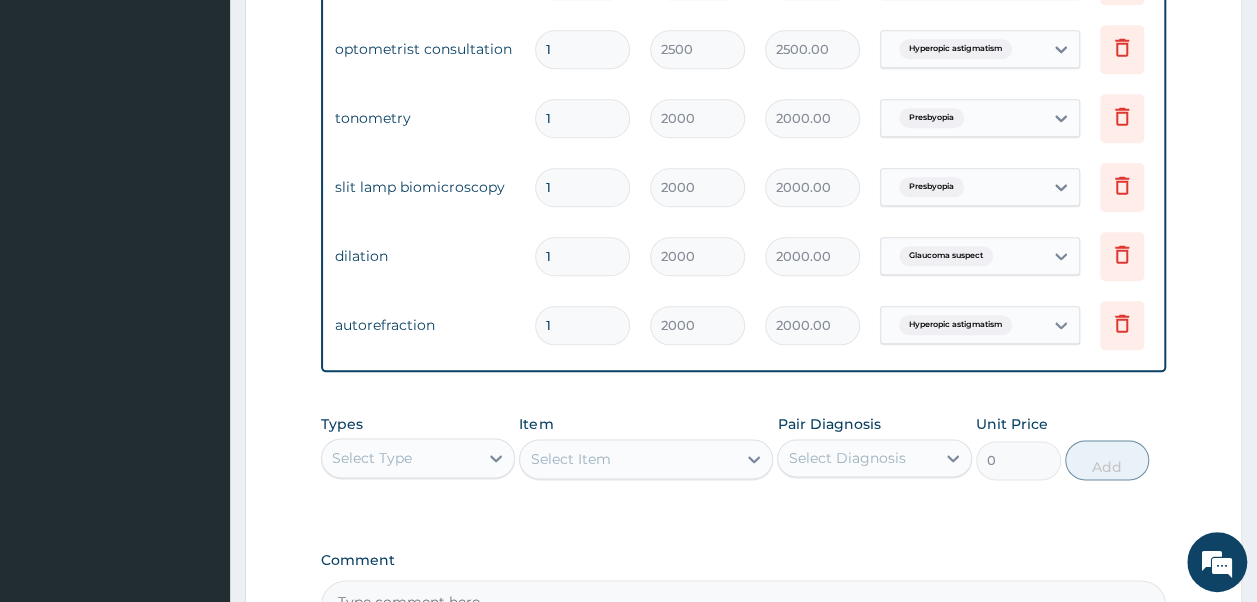 drag, startPoint x: 716, startPoint y: 408, endPoint x: 703, endPoint y: 440, distance: 34.539833 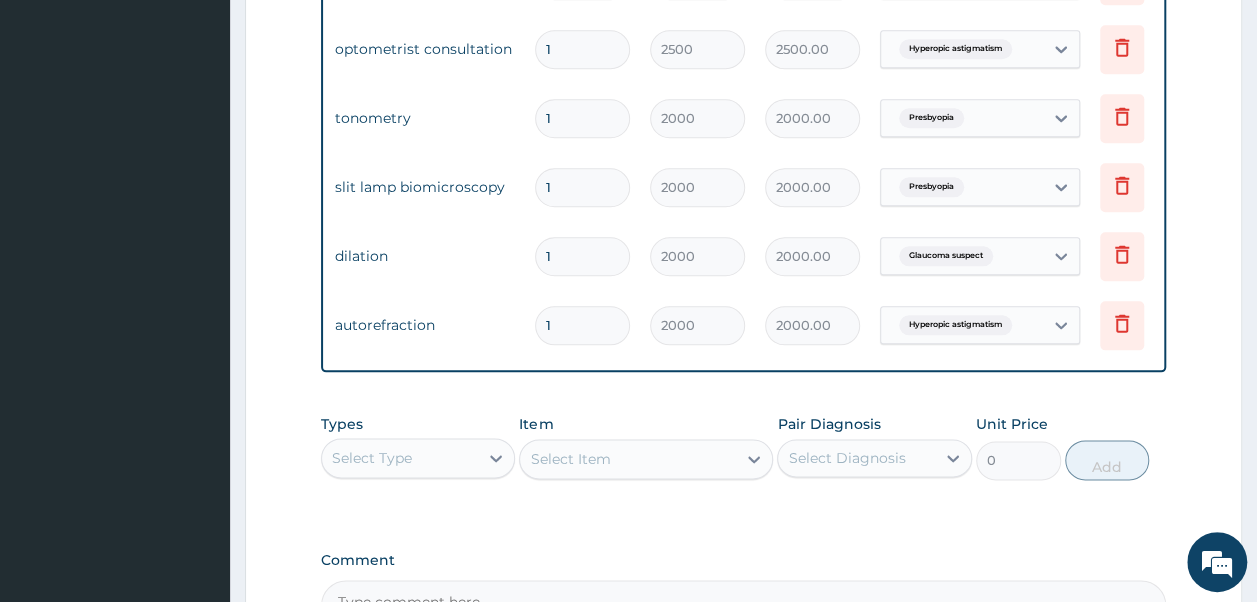 click on "Item Select Item" at bounding box center [646, 447] 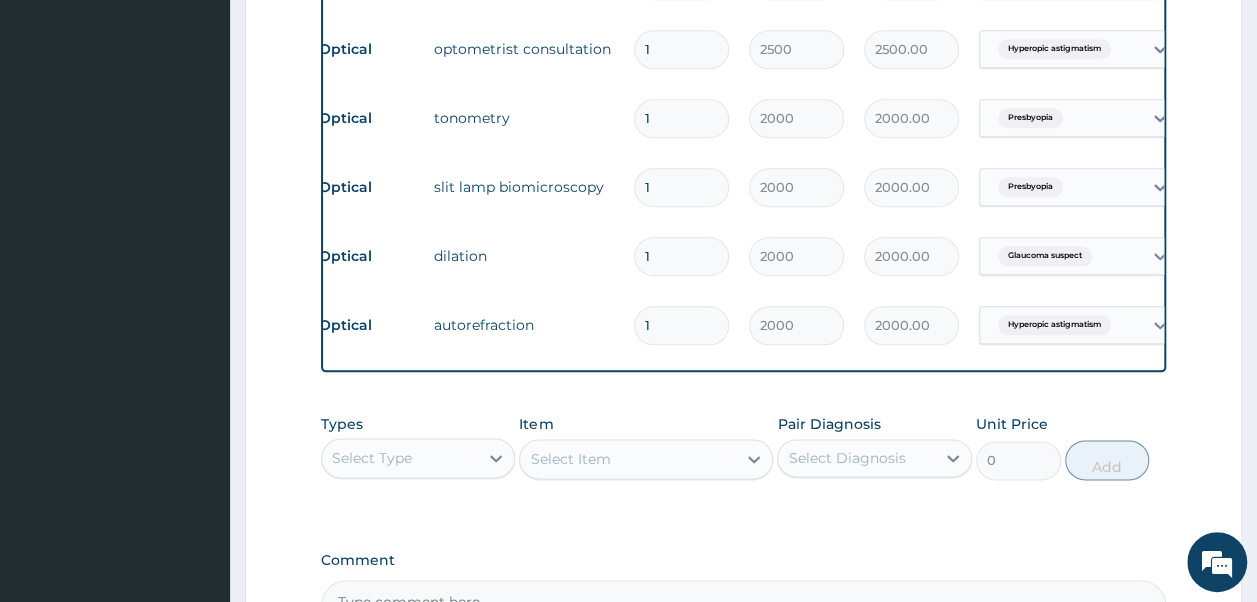 scroll, scrollTop: 0, scrollLeft: 0, axis: both 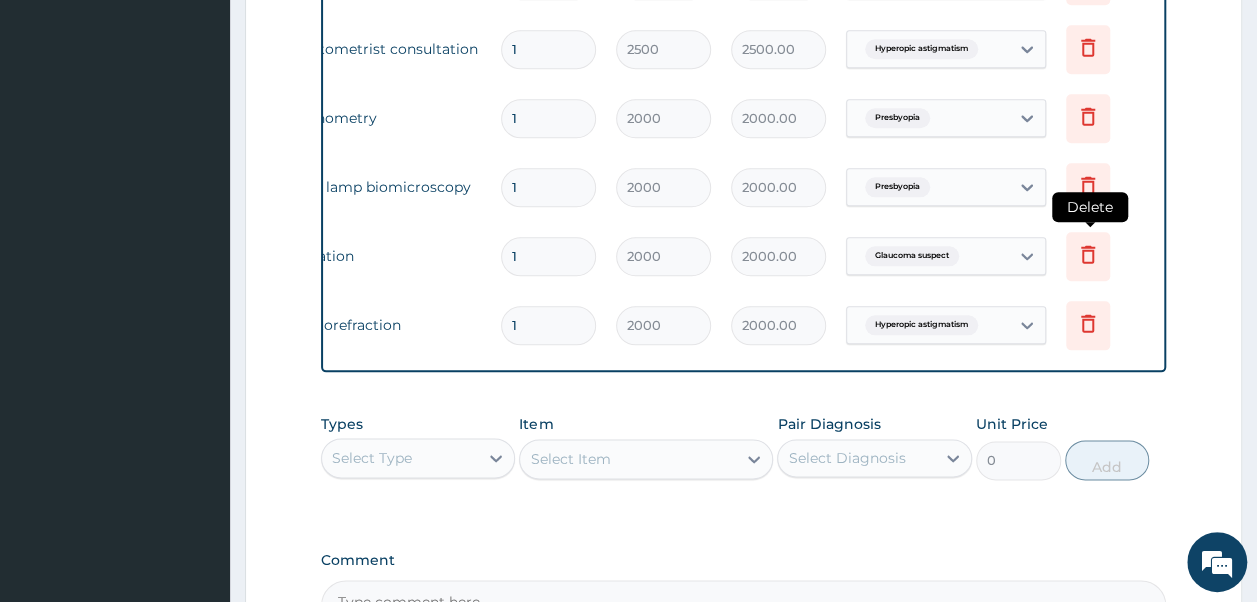 click 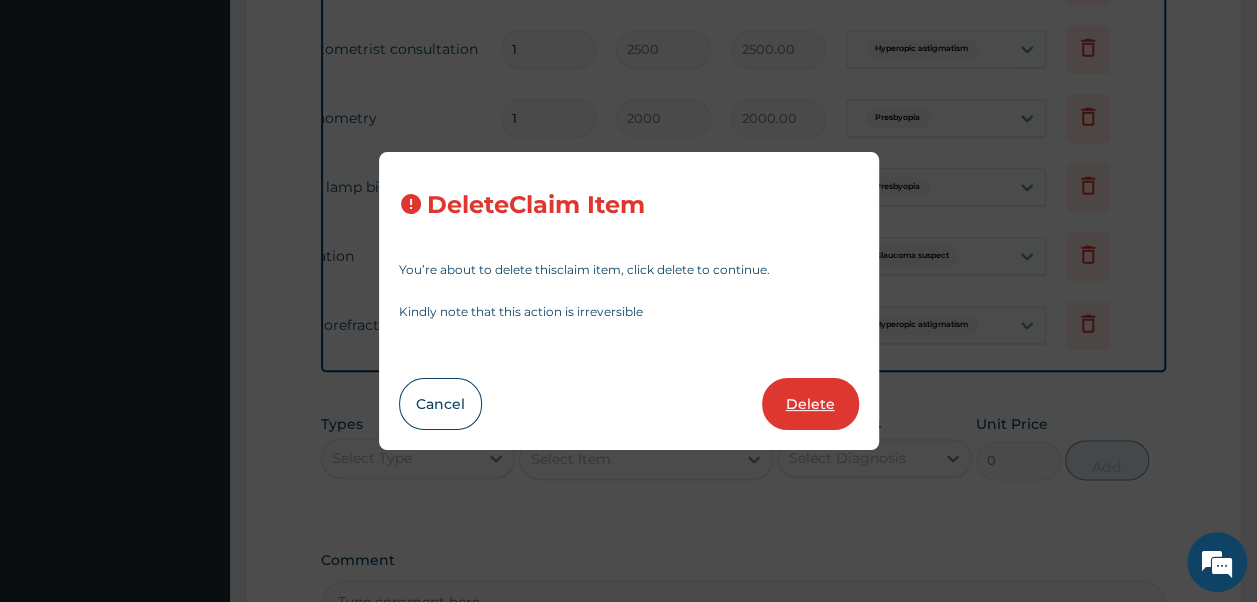 click on "Delete" at bounding box center (810, 404) 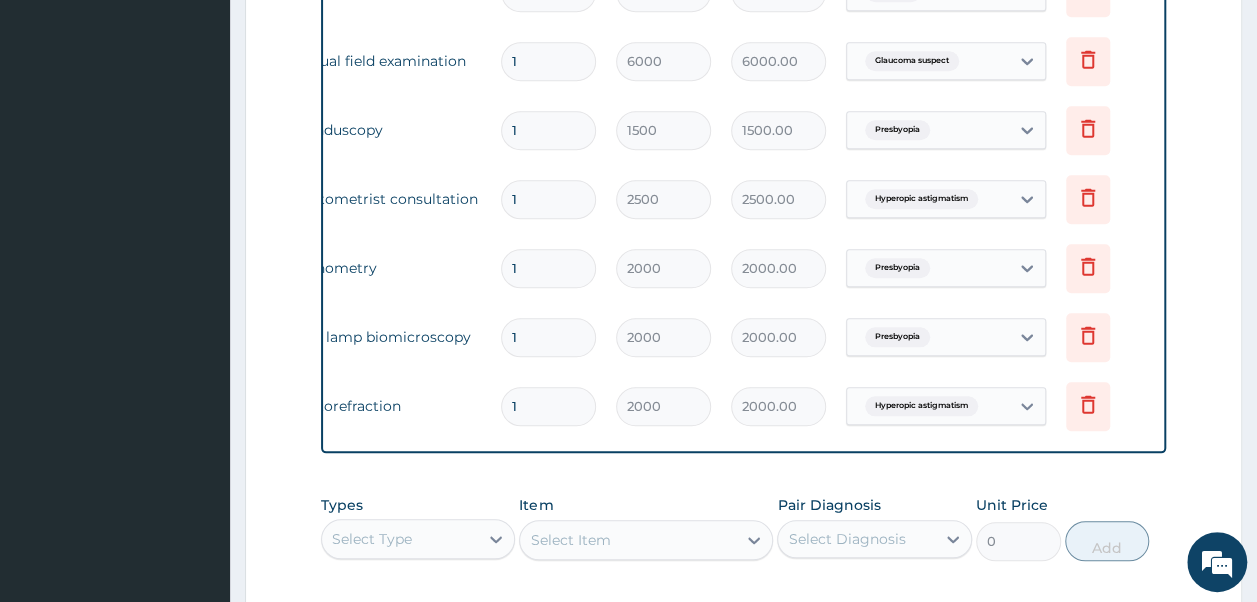 scroll, scrollTop: 838, scrollLeft: 0, axis: vertical 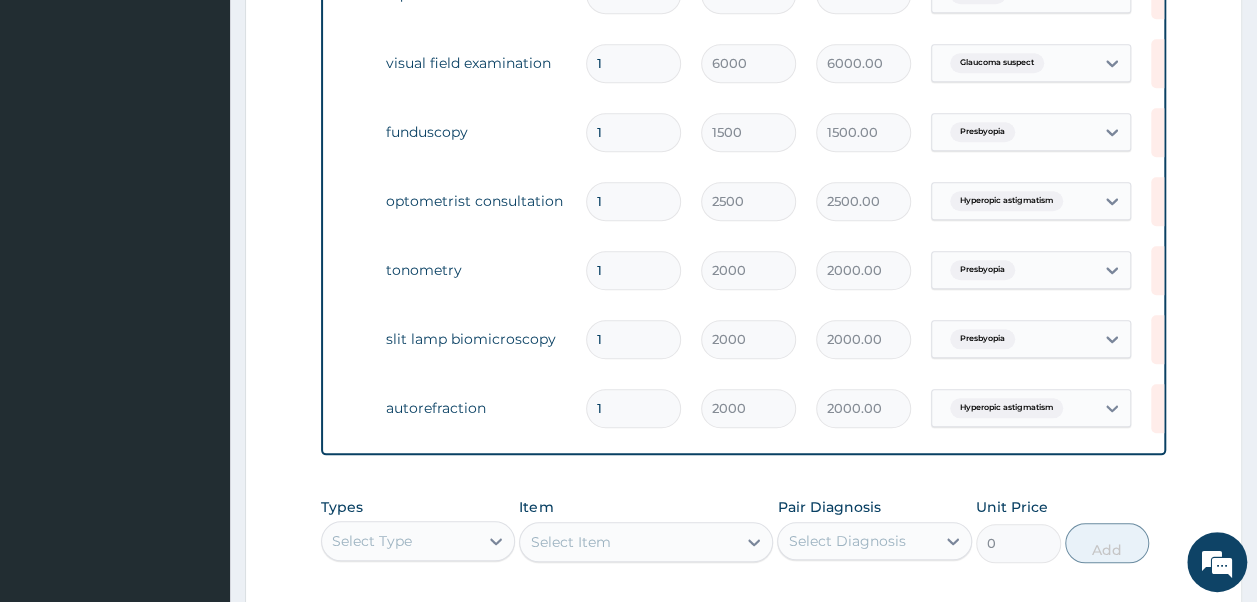 drag, startPoint x: 1256, startPoint y: 382, endPoint x: 1268, endPoint y: 339, distance: 44.64303 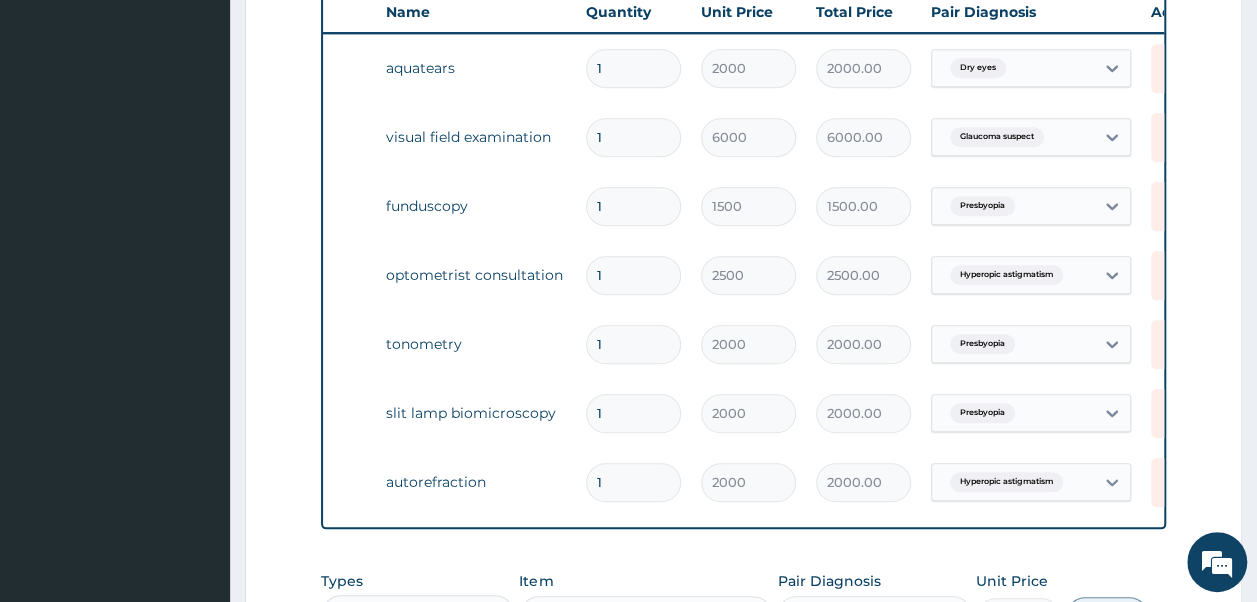 scroll, scrollTop: 762, scrollLeft: 0, axis: vertical 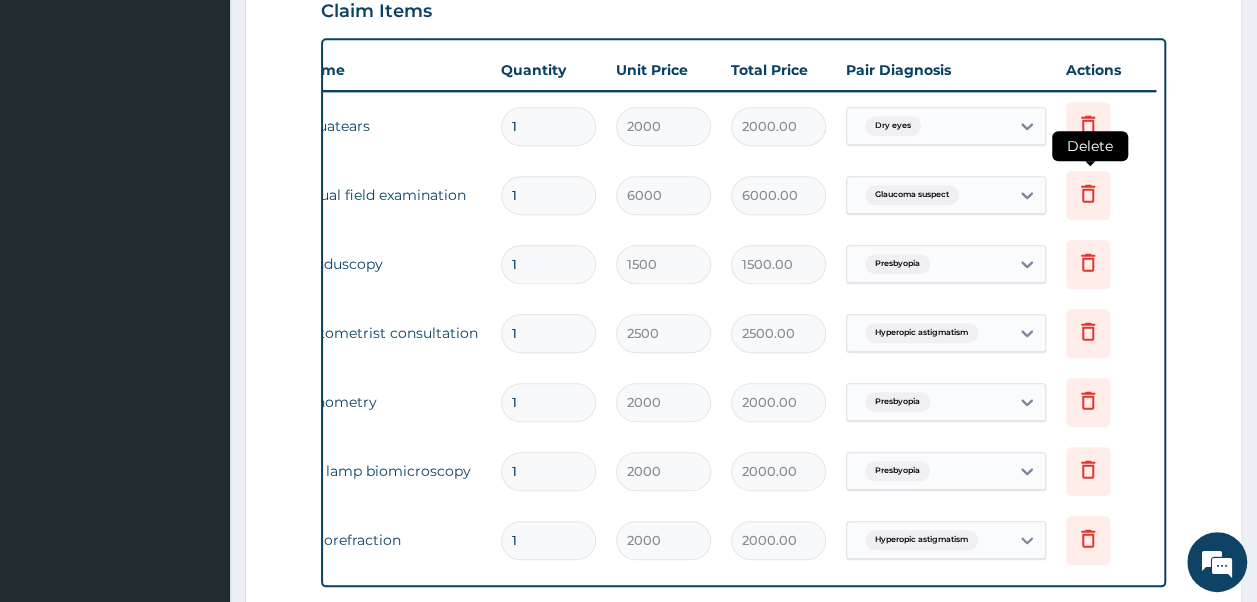 click 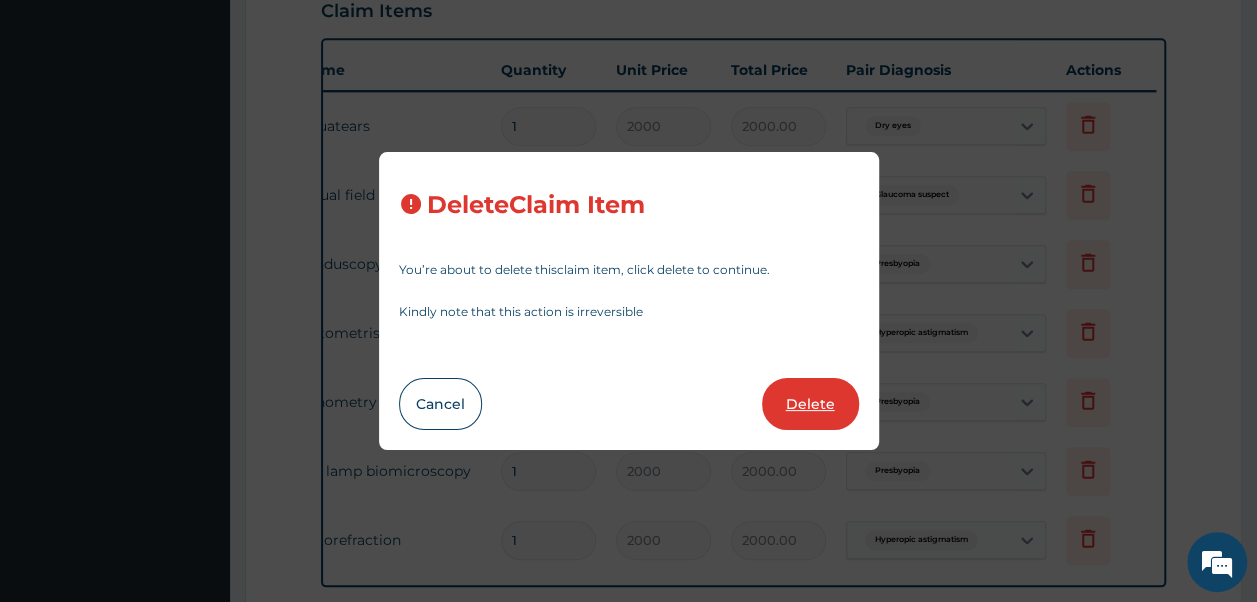 click on "Delete" at bounding box center [810, 404] 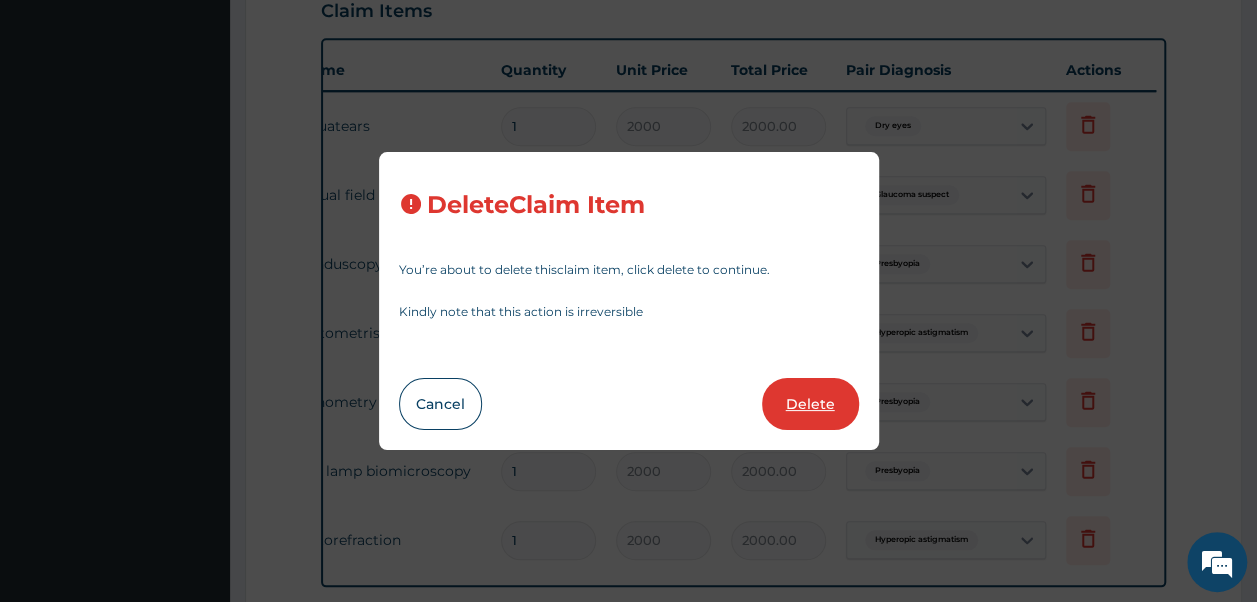 type on "2500.00" 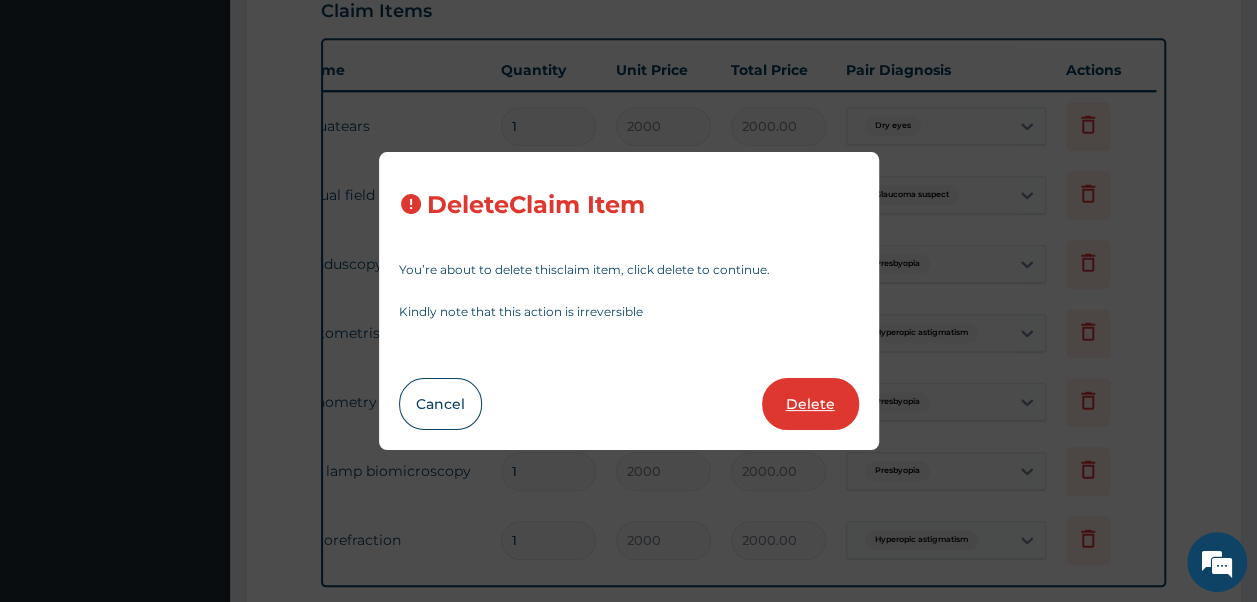 type on "2000.00" 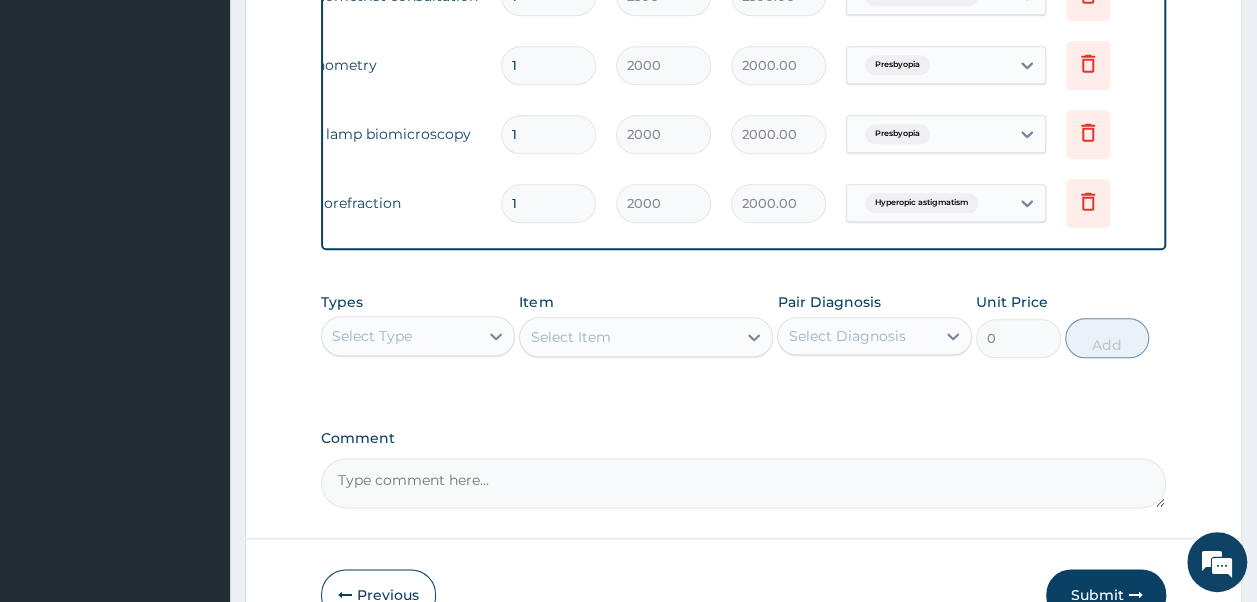 scroll, scrollTop: 1104, scrollLeft: 0, axis: vertical 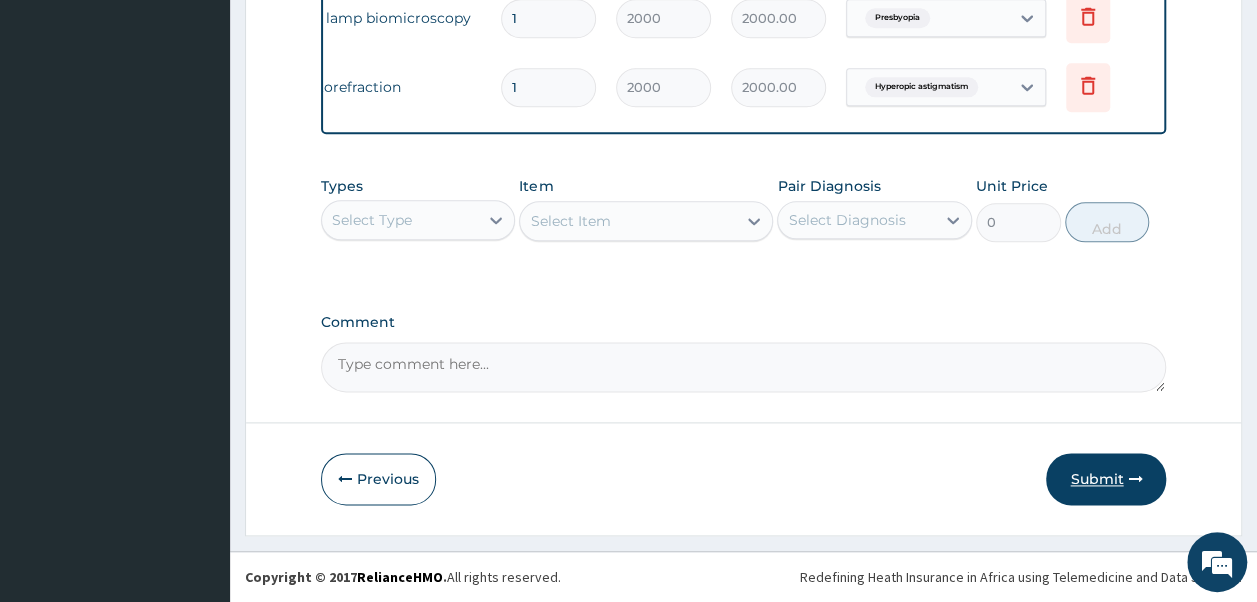 click on "Submit" at bounding box center [1106, 479] 